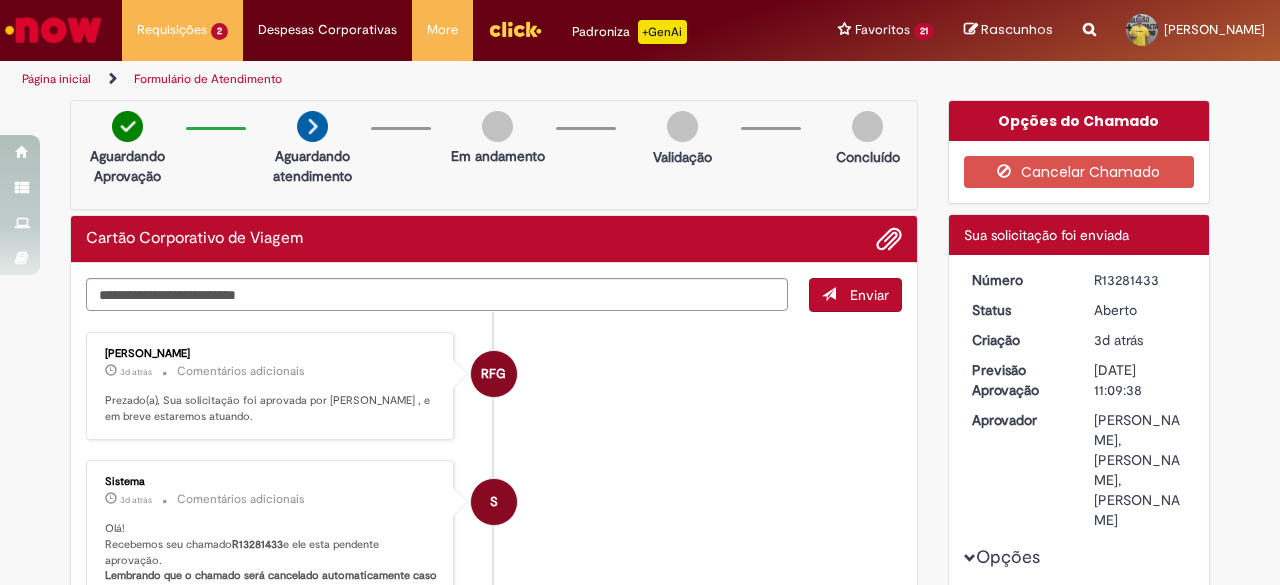 scroll, scrollTop: 0, scrollLeft: 0, axis: both 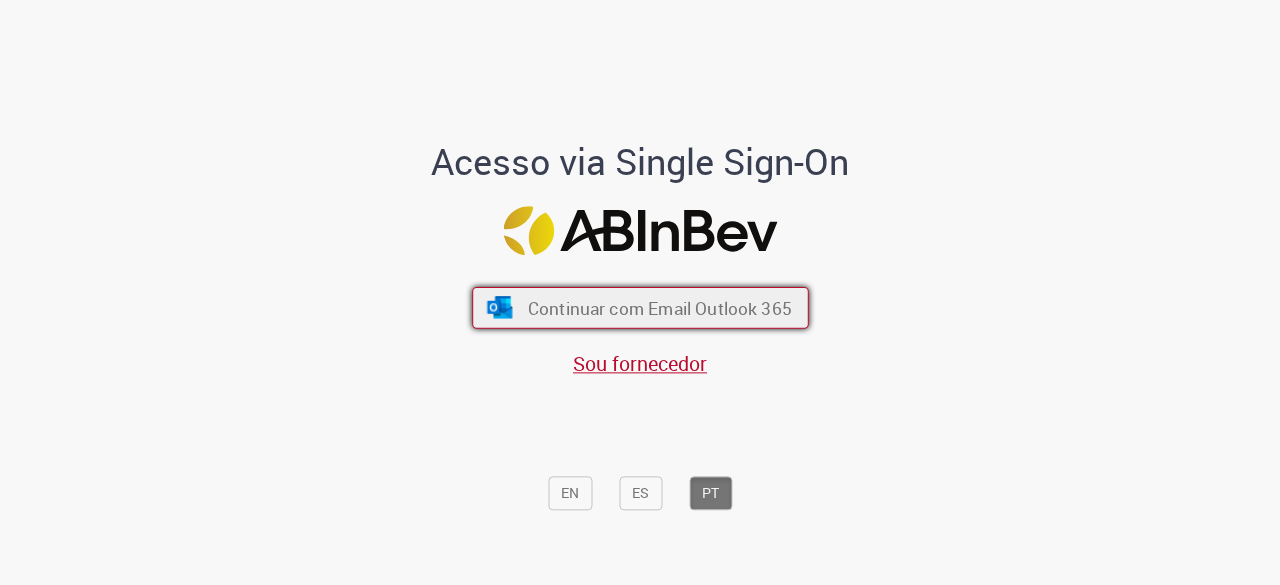 click on "Continuar com Email Outlook 365" at bounding box center (659, 308) 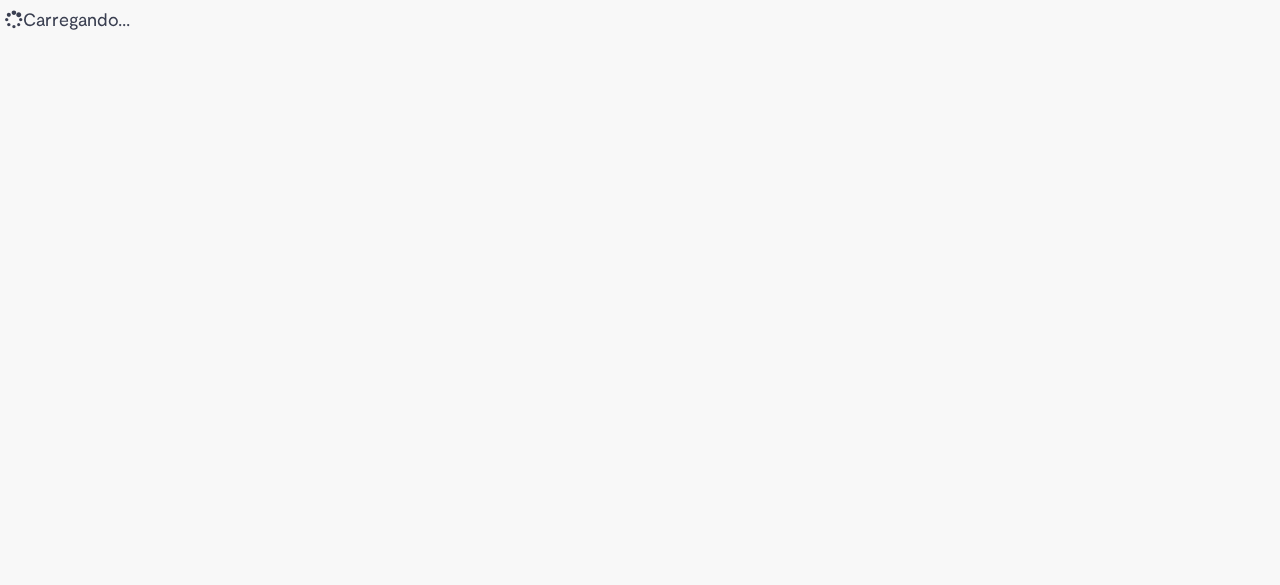 scroll, scrollTop: 0, scrollLeft: 0, axis: both 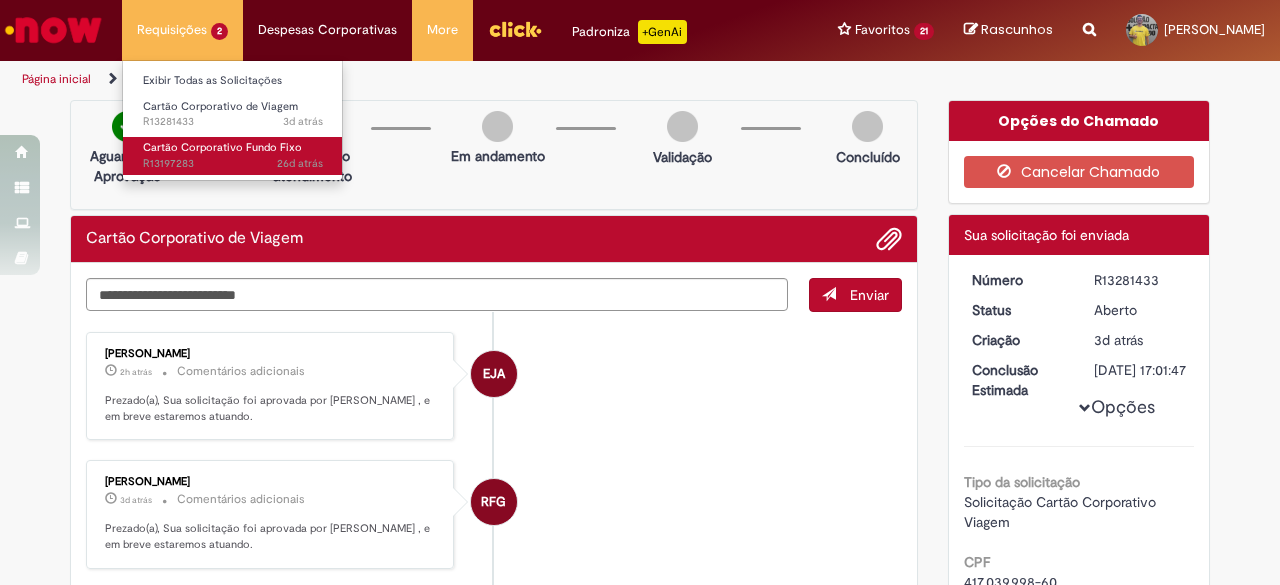 click on "Cartão Corporativo Fundo Fixo
26d atrás 26 dias atrás  R13197283" at bounding box center [233, 155] 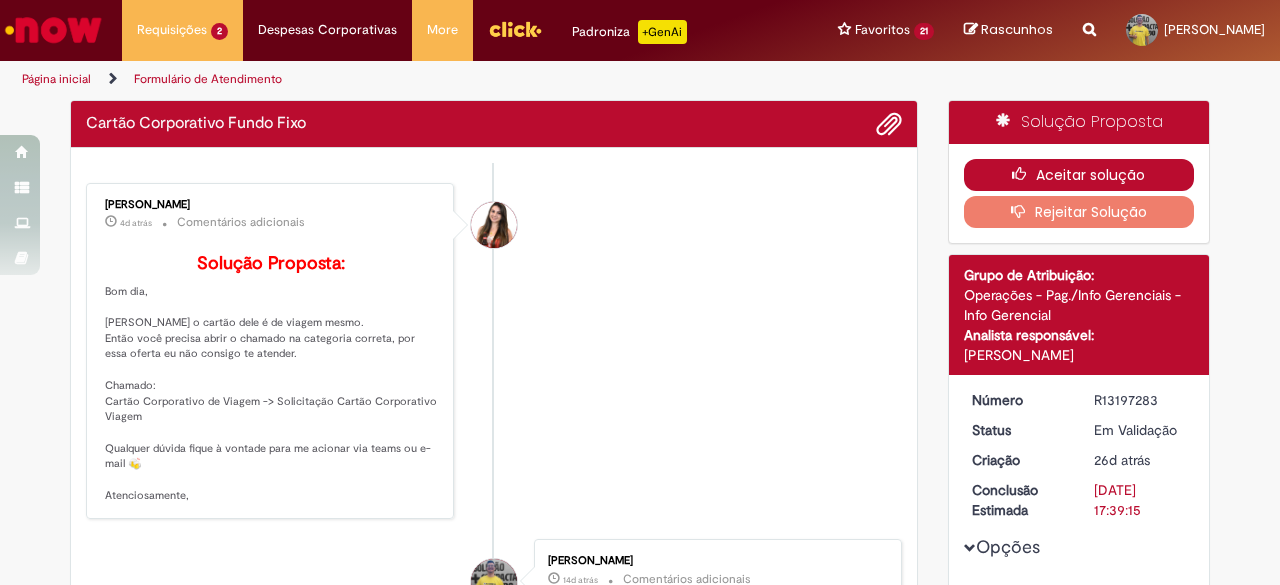 click on "Aceitar solução" at bounding box center (1079, 175) 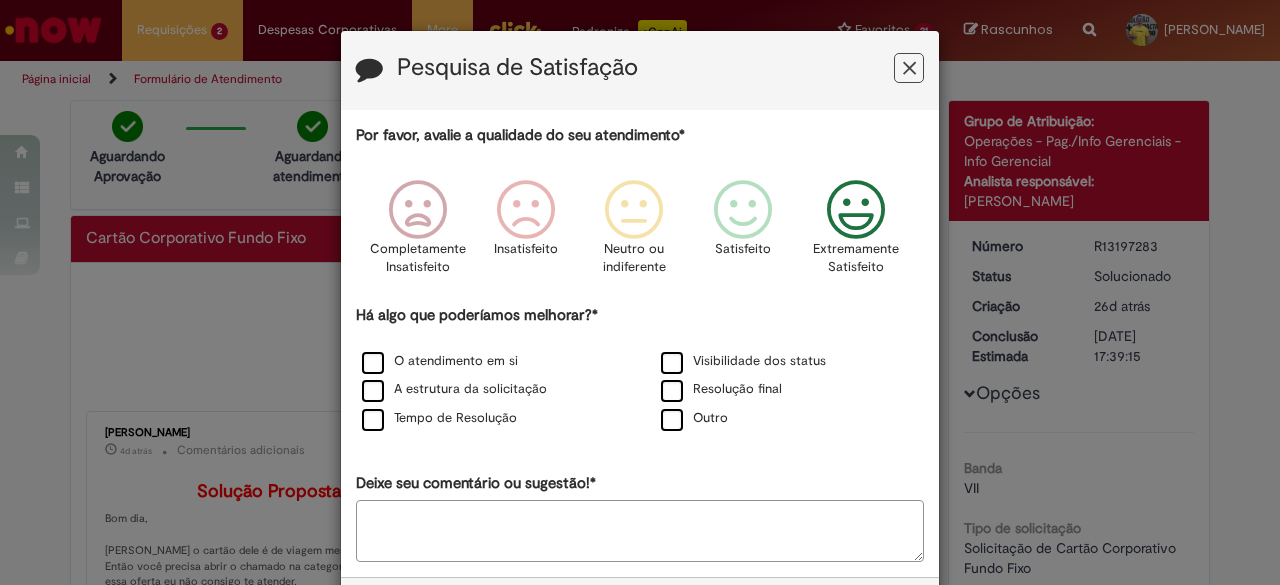 click at bounding box center (856, 210) 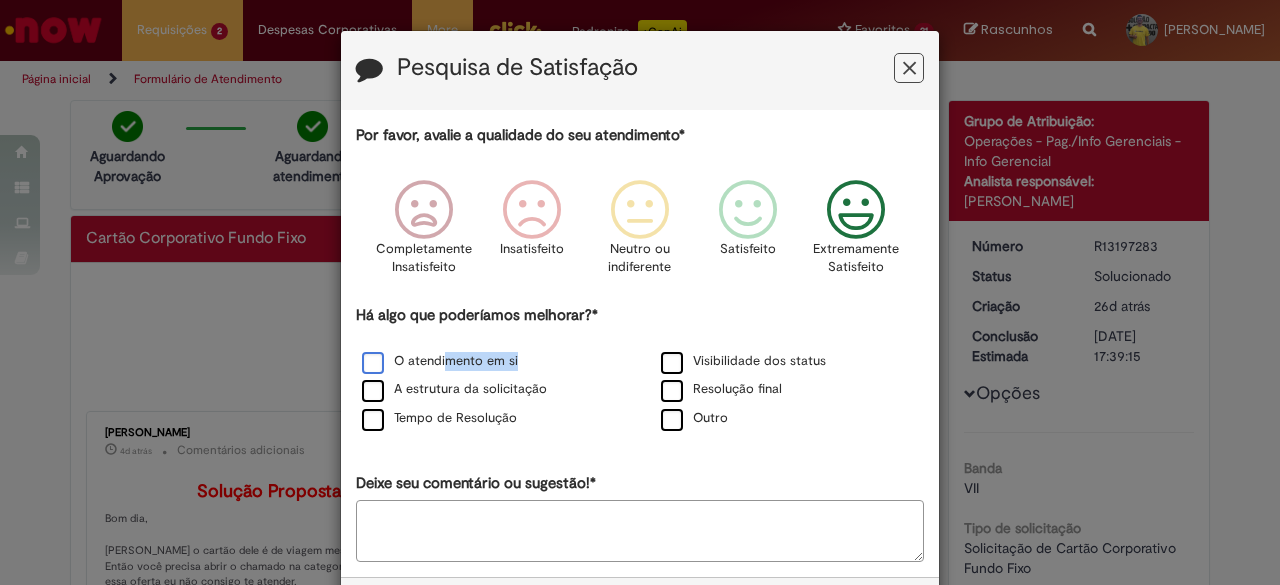 drag, startPoint x: 445, startPoint y: 372, endPoint x: 436, endPoint y: 363, distance: 12.727922 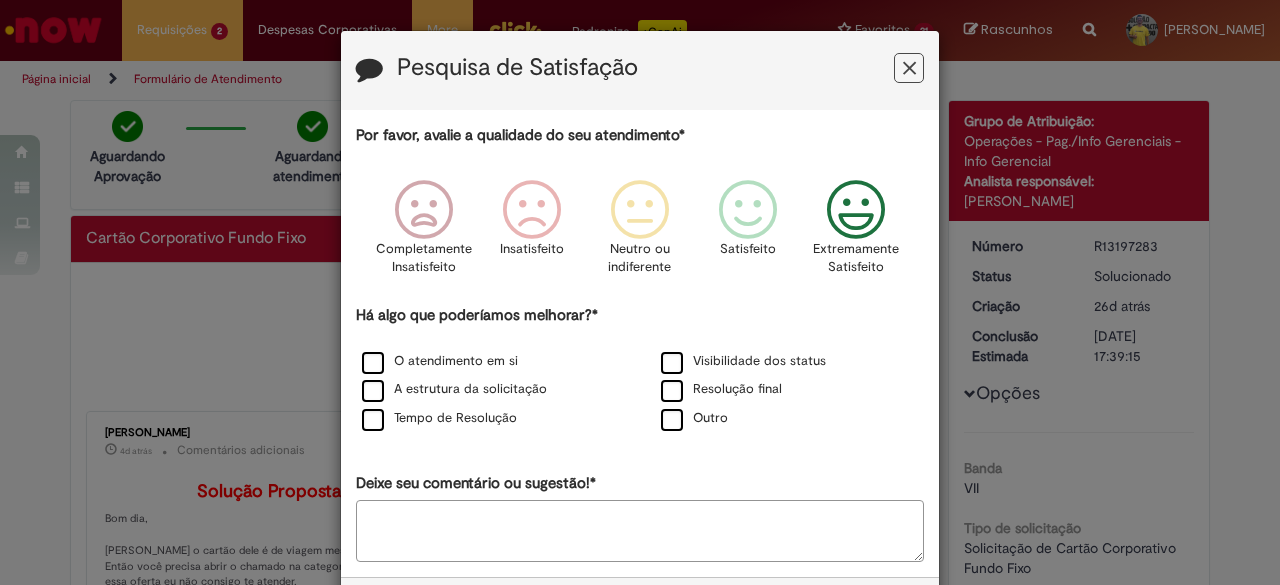 scroll, scrollTop: 85, scrollLeft: 0, axis: vertical 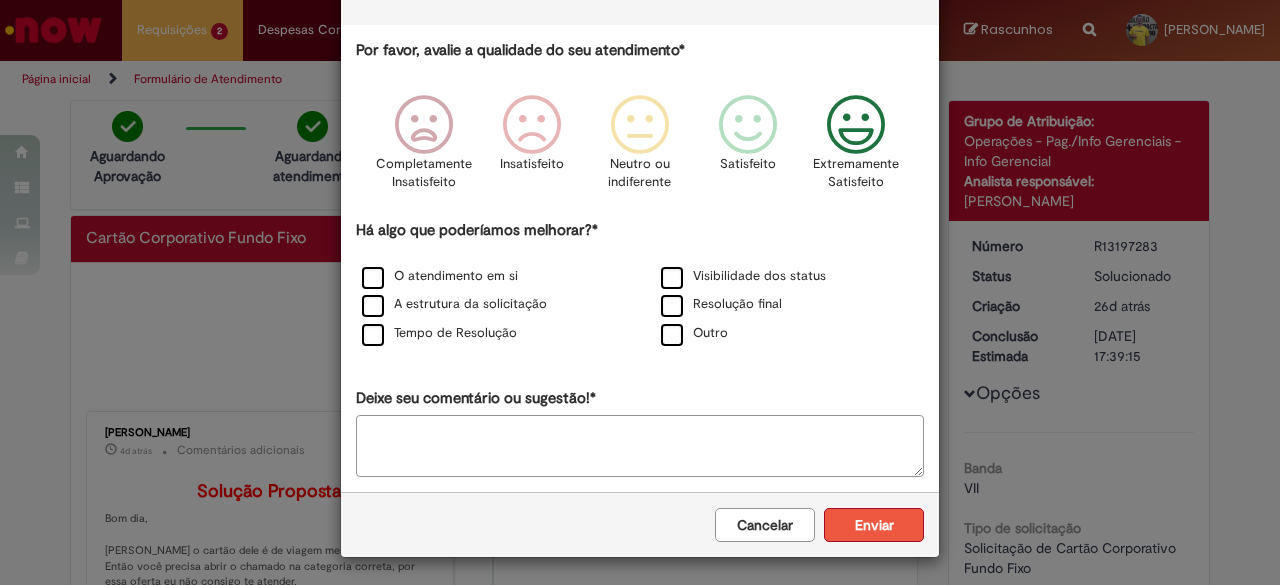 click on "Enviar" at bounding box center [874, 525] 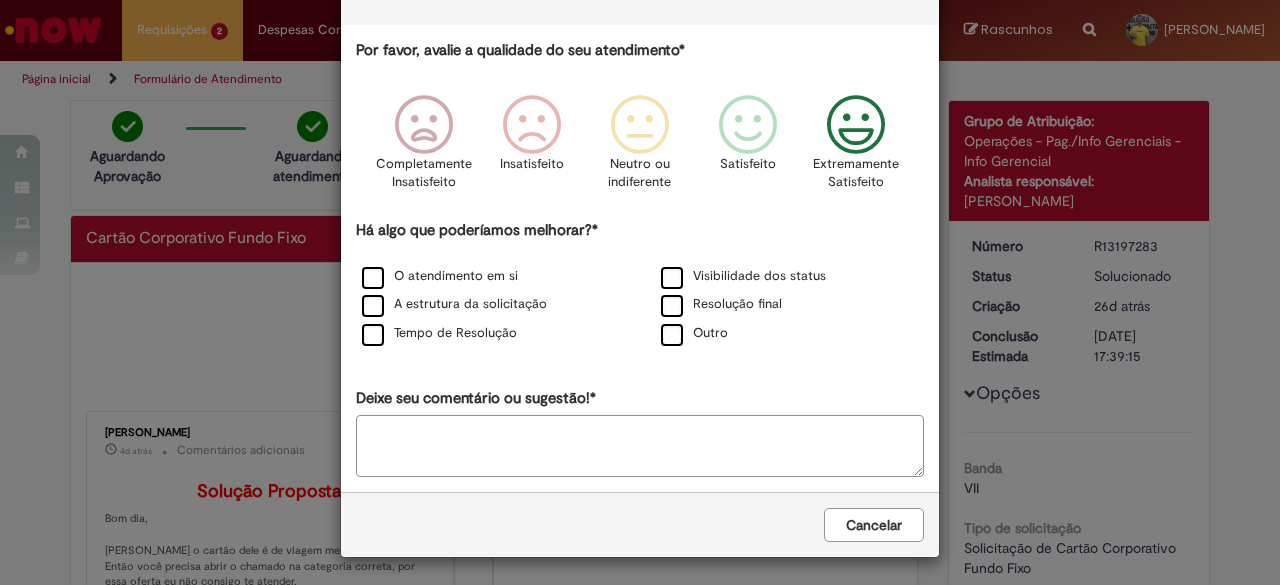 scroll, scrollTop: 0, scrollLeft: 0, axis: both 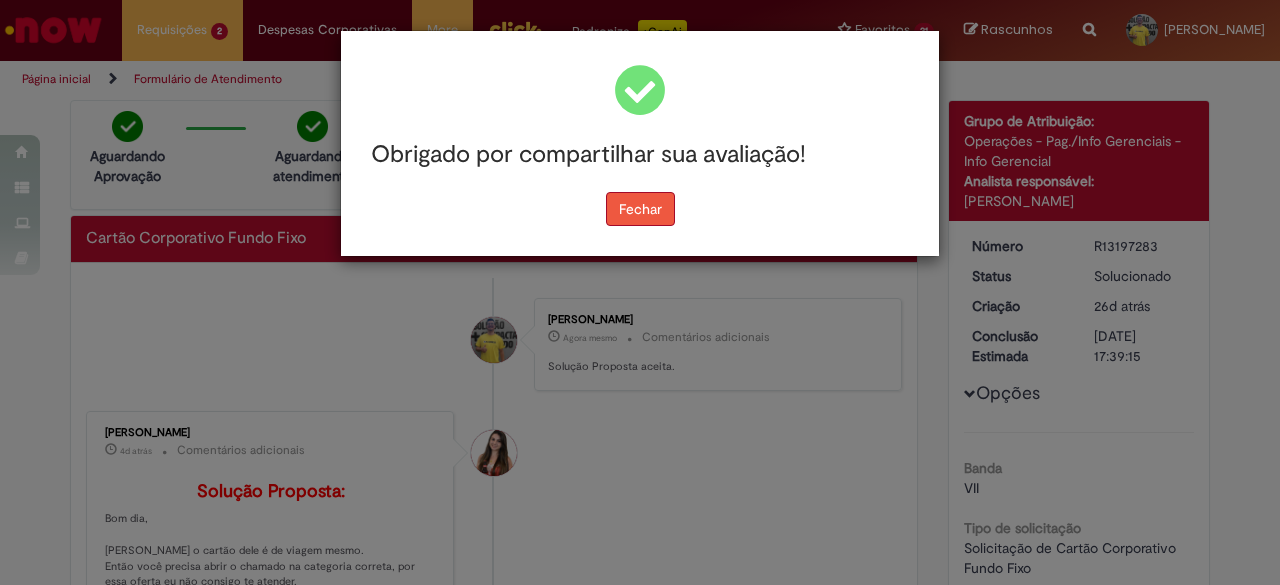 click on "Fechar" at bounding box center [640, 209] 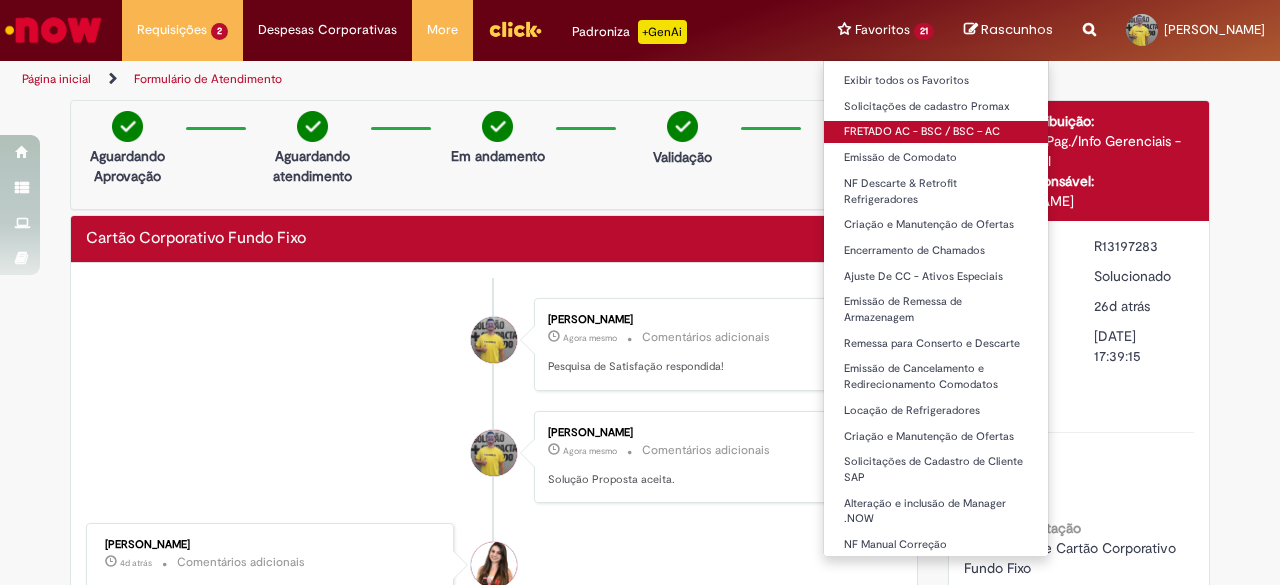 click on "FRETADO AC - BSC / BSC – AC" at bounding box center (936, 132) 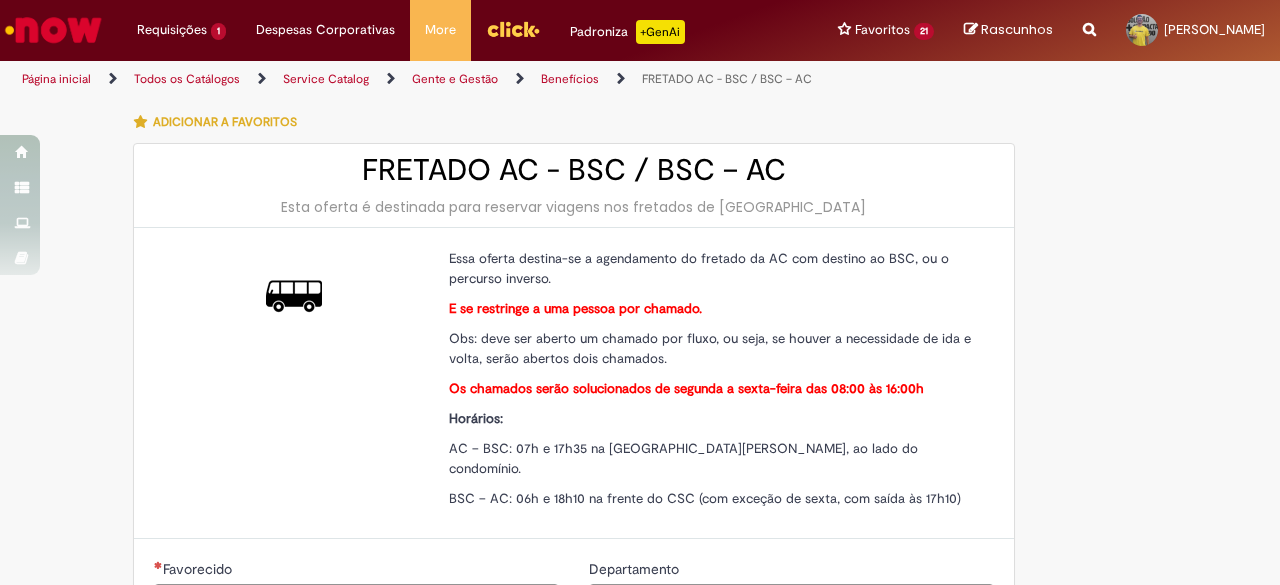 type on "********" 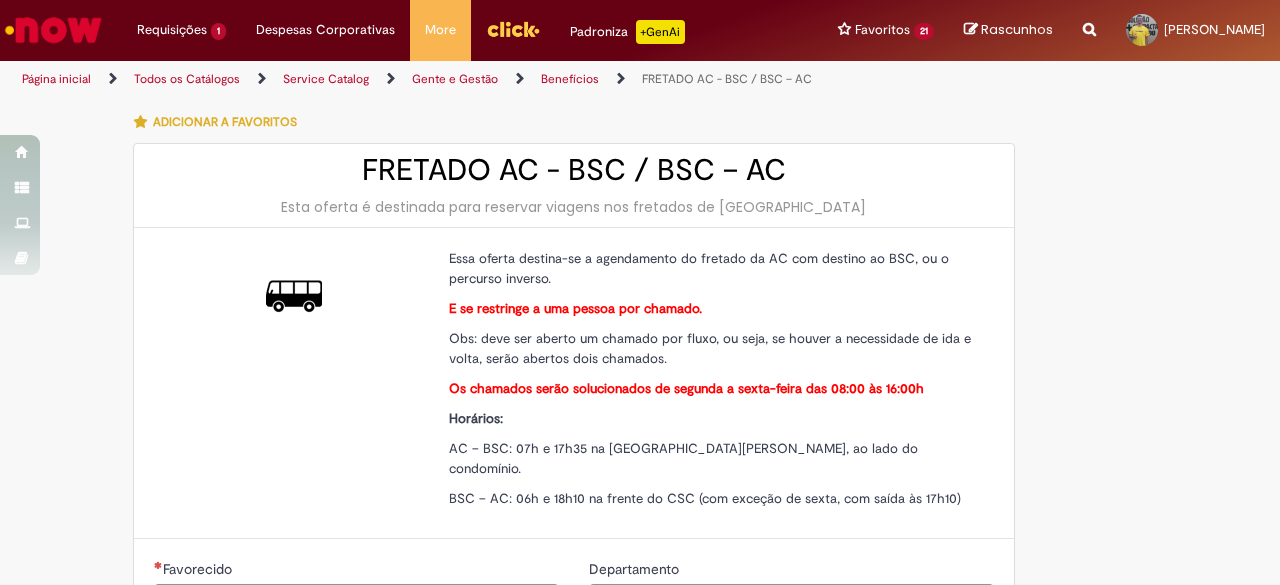type on "**********" 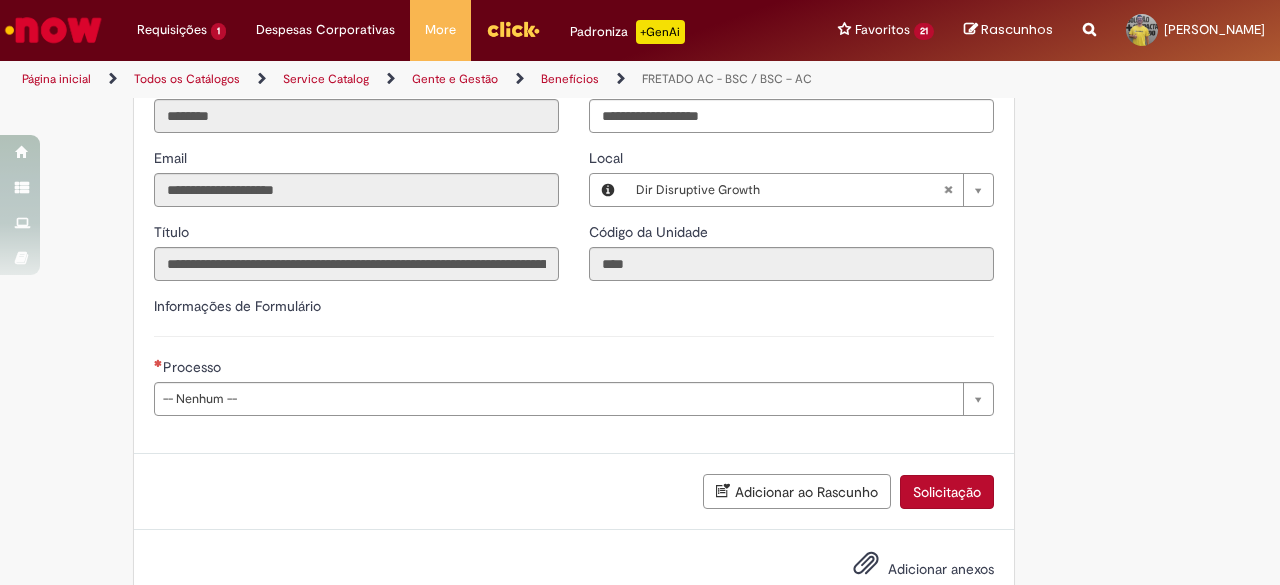 scroll, scrollTop: 564, scrollLeft: 0, axis: vertical 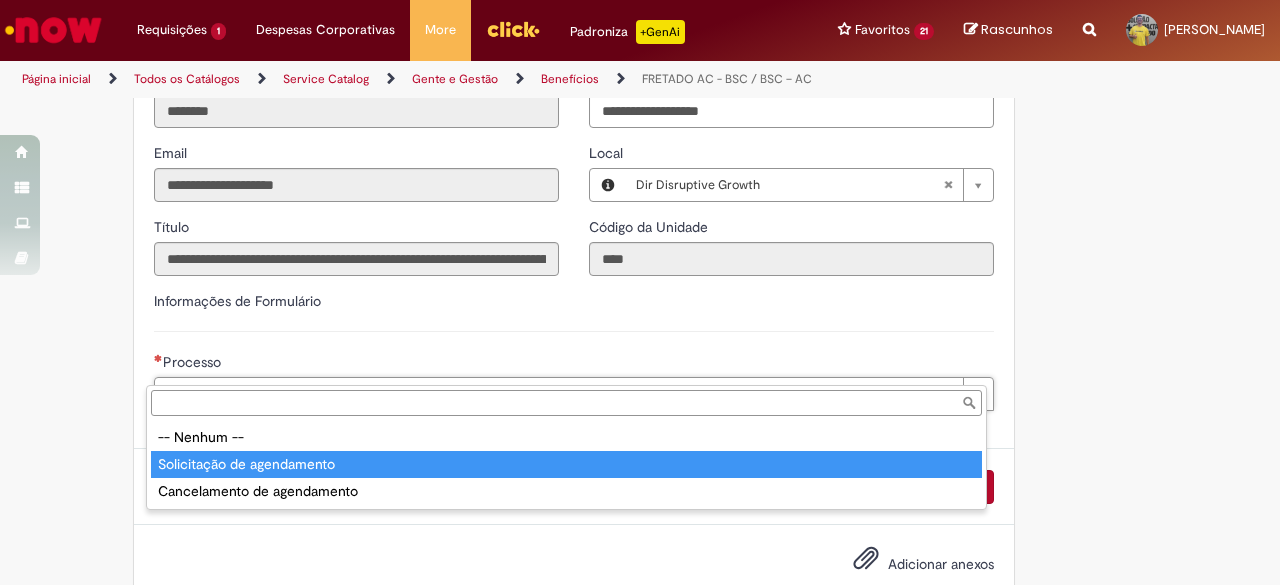 type on "**********" 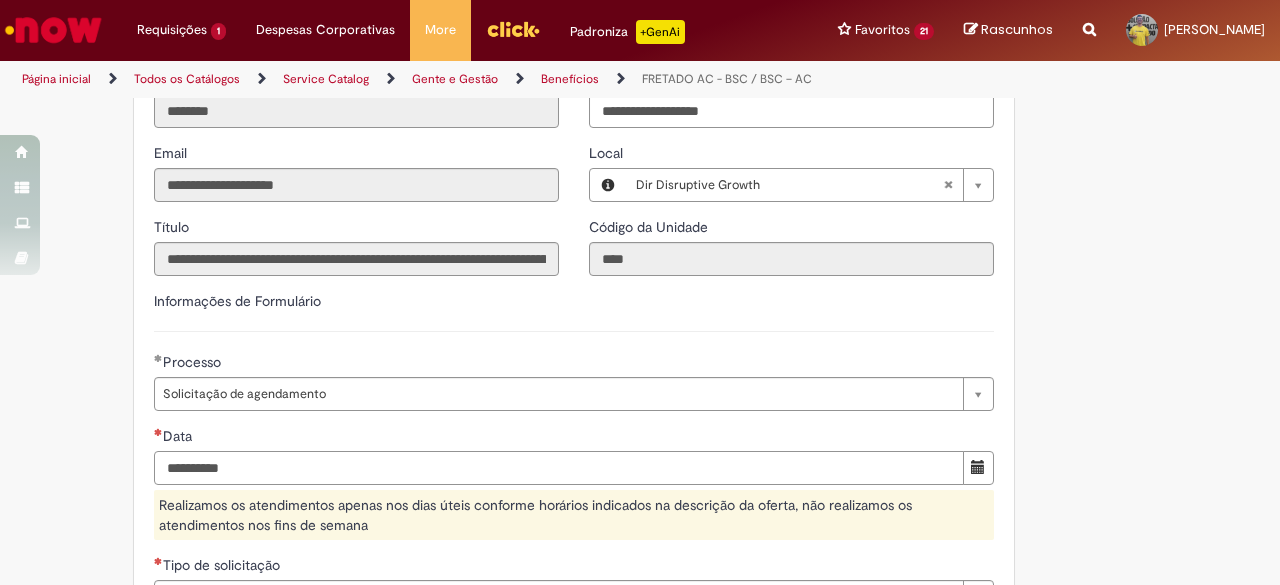 click on "Data" at bounding box center [559, 468] 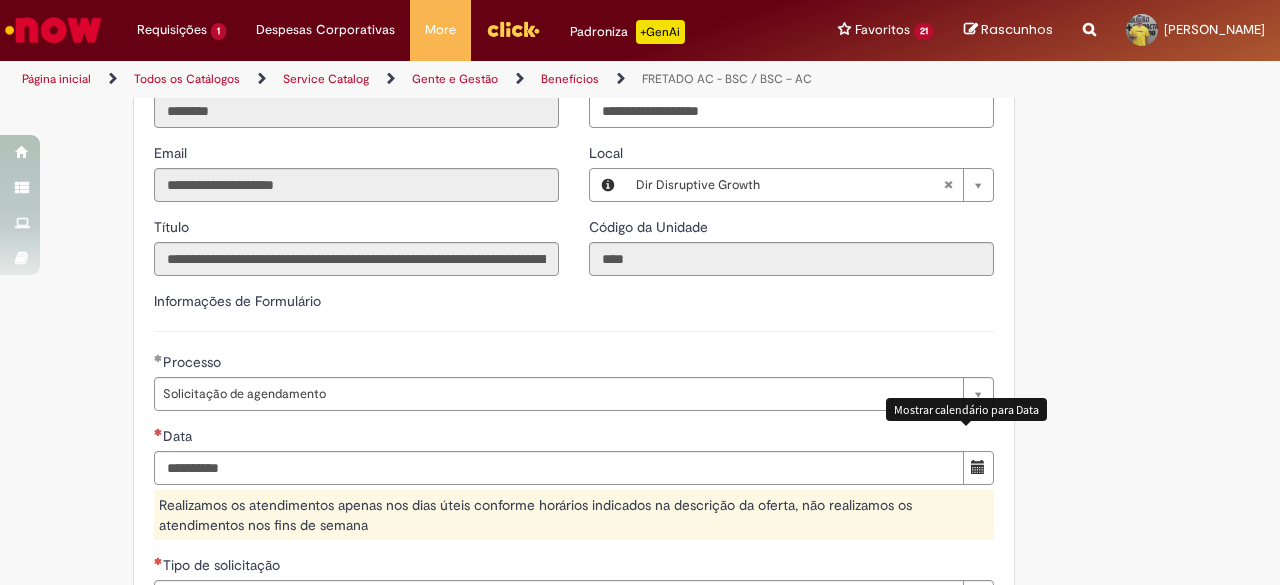 click at bounding box center [978, 467] 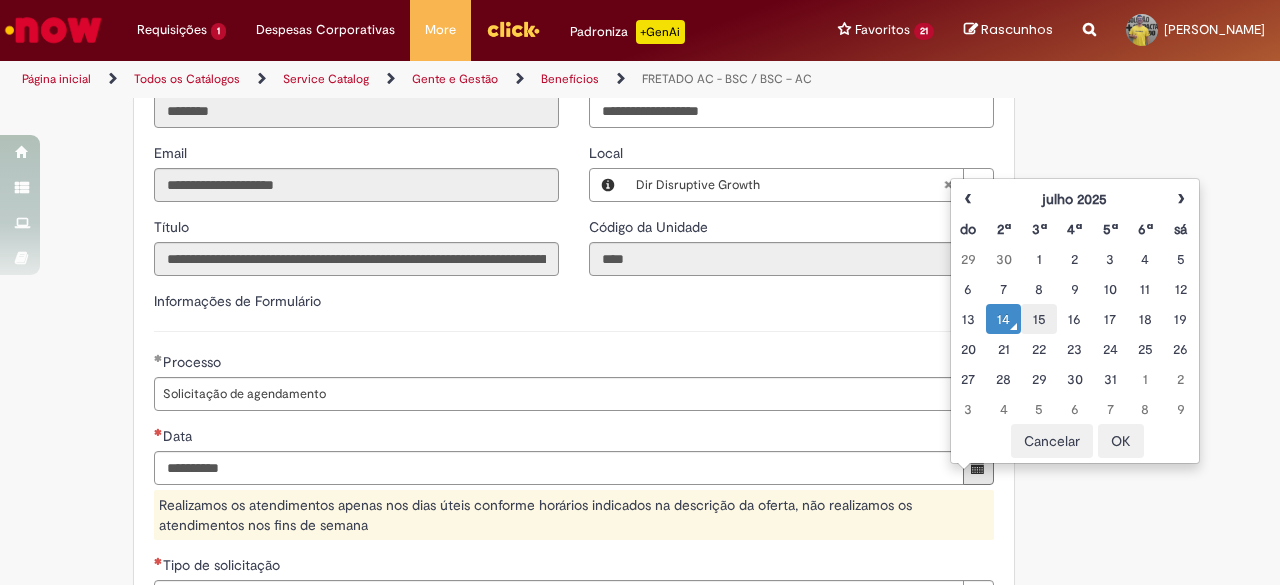 click on "15" at bounding box center [1038, 319] 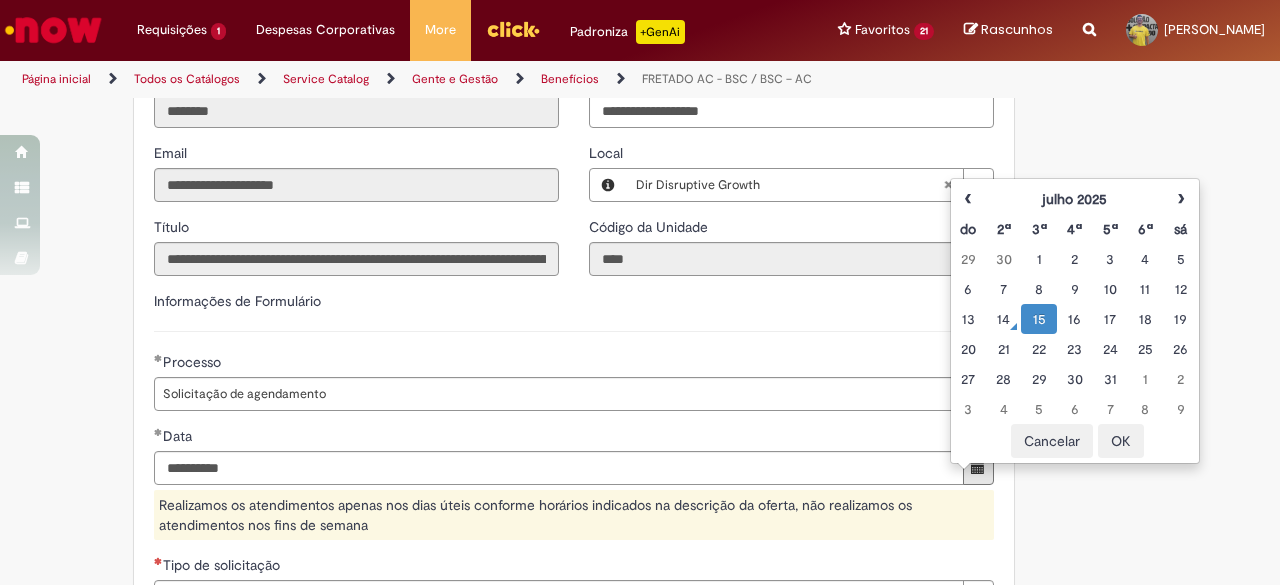 click on "OK" at bounding box center [1121, 441] 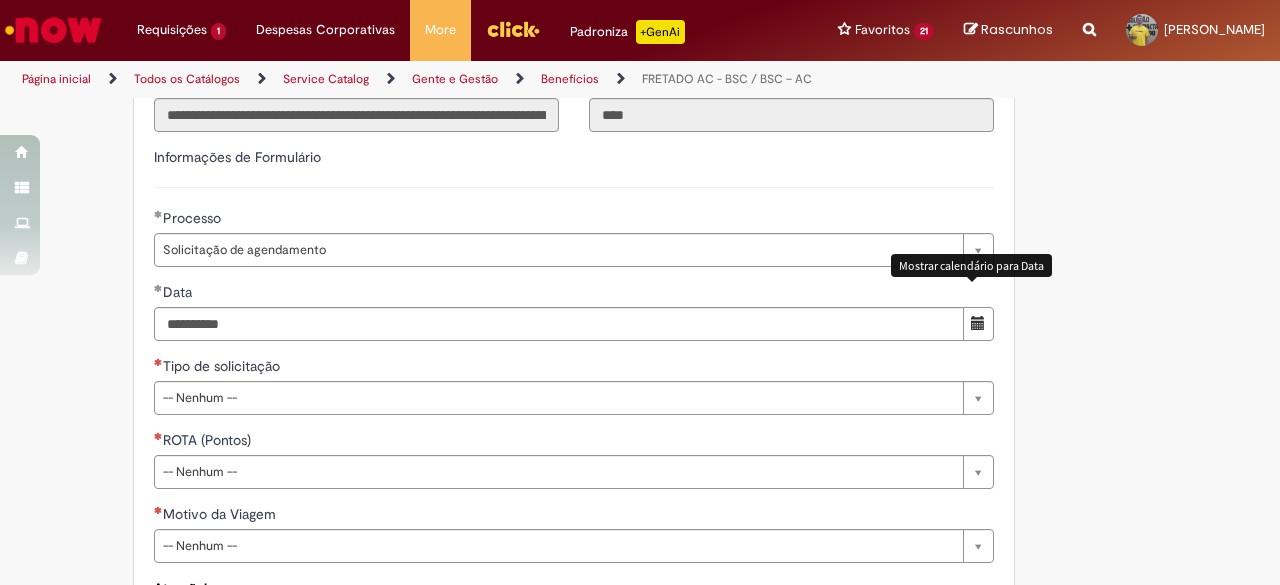 scroll, scrollTop: 726, scrollLeft: 0, axis: vertical 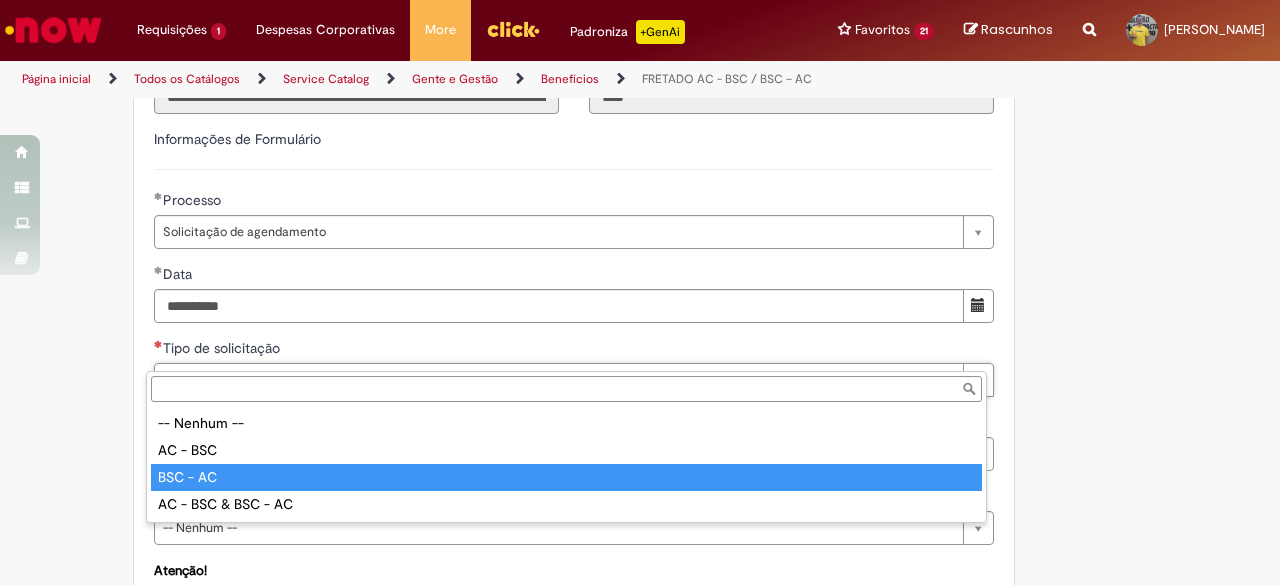type on "********" 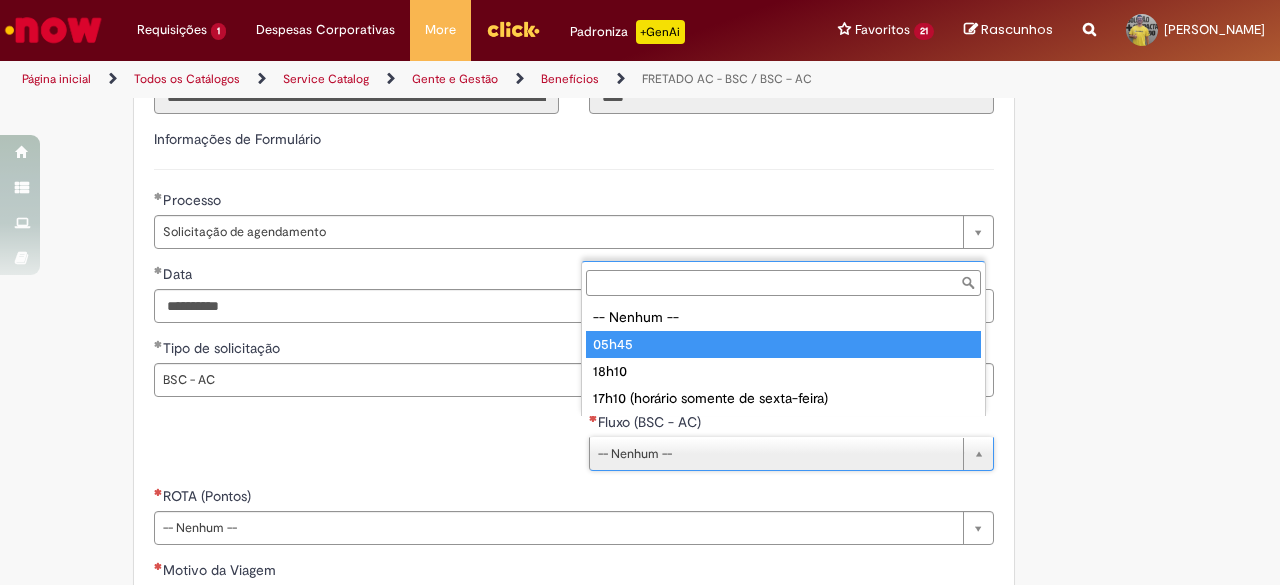 type on "*****" 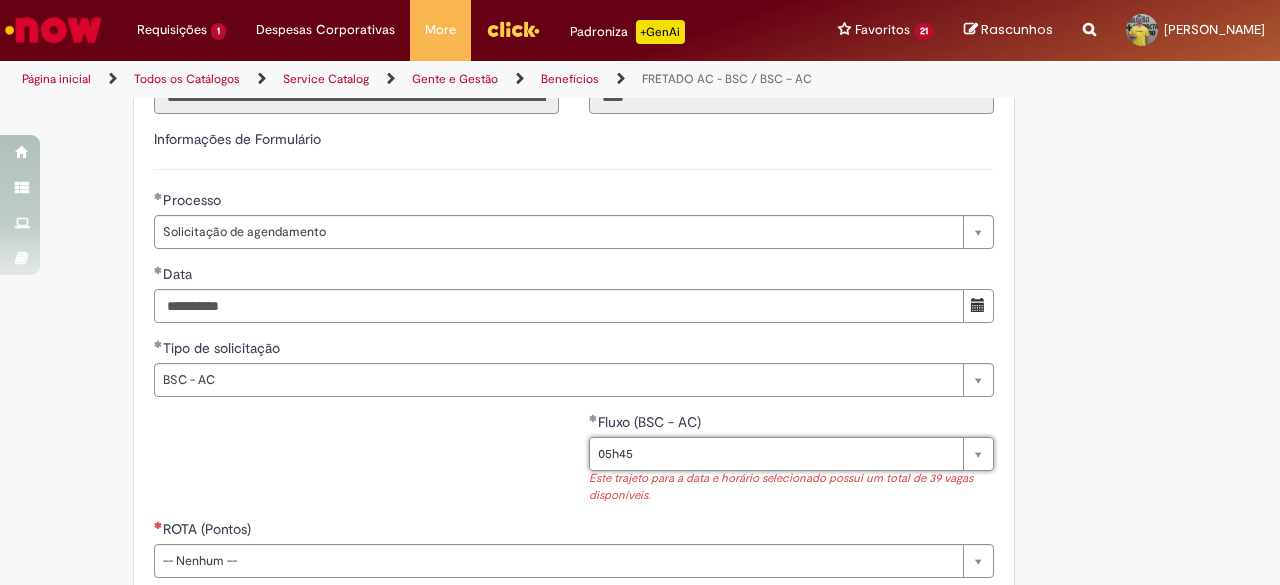 click on "**********" at bounding box center [574, 548] 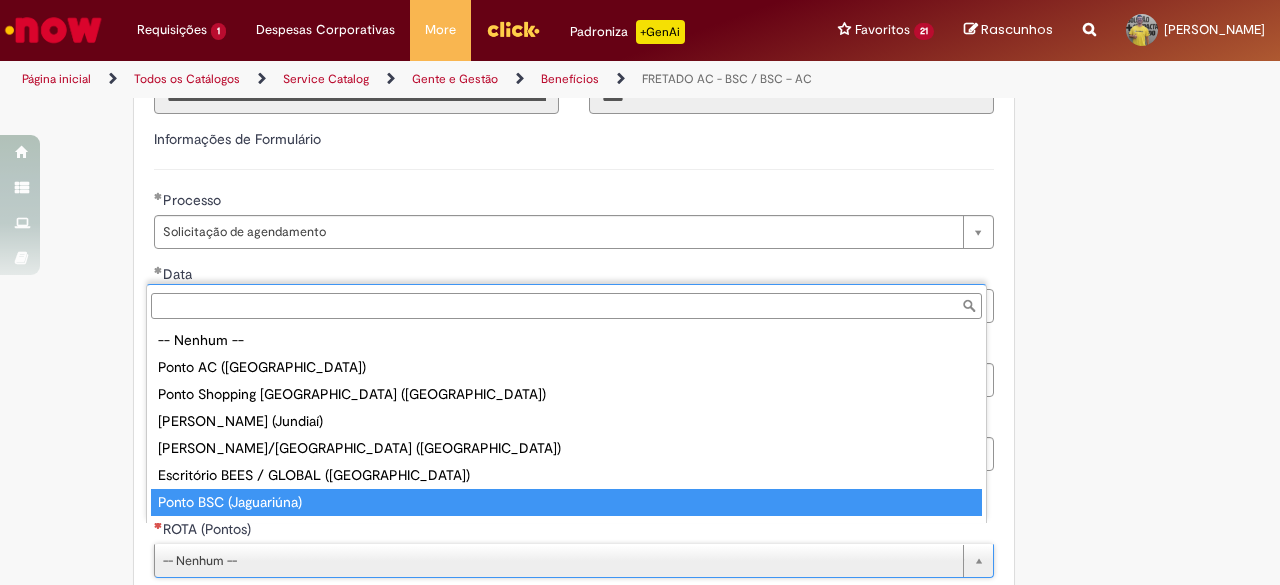 type on "**********" 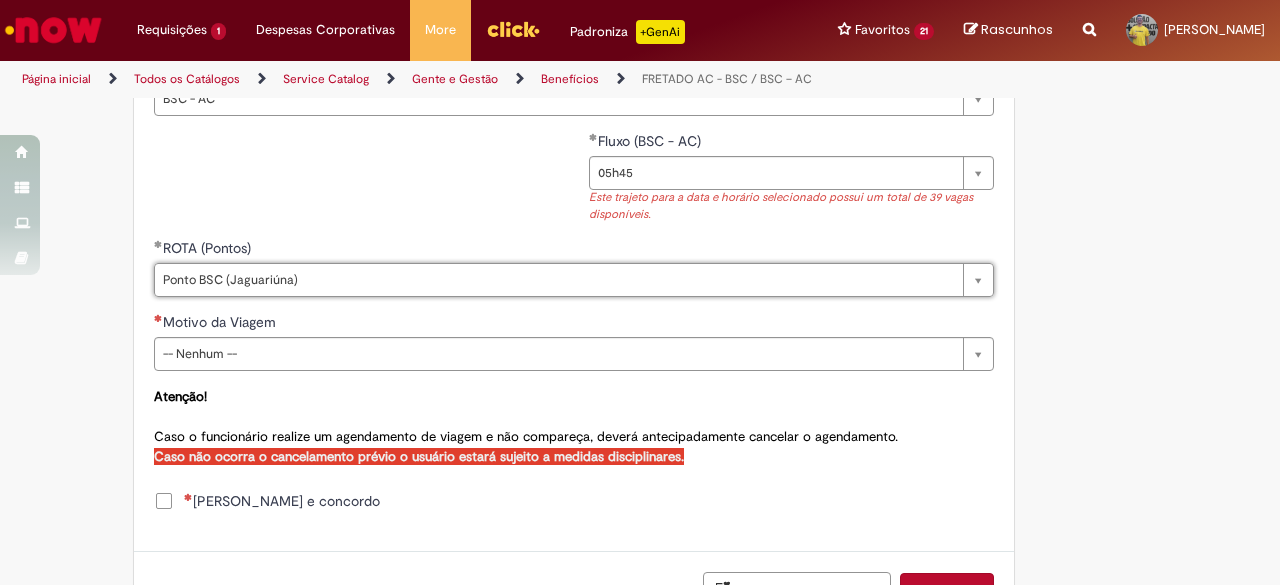 scroll, scrollTop: 1011, scrollLeft: 0, axis: vertical 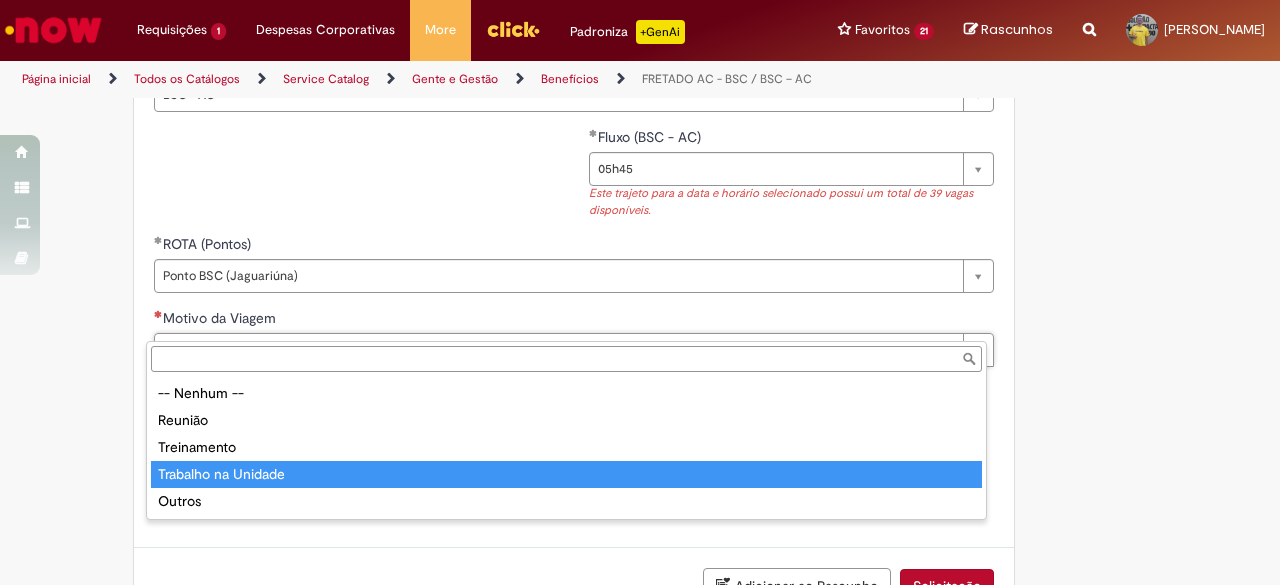 type on "**********" 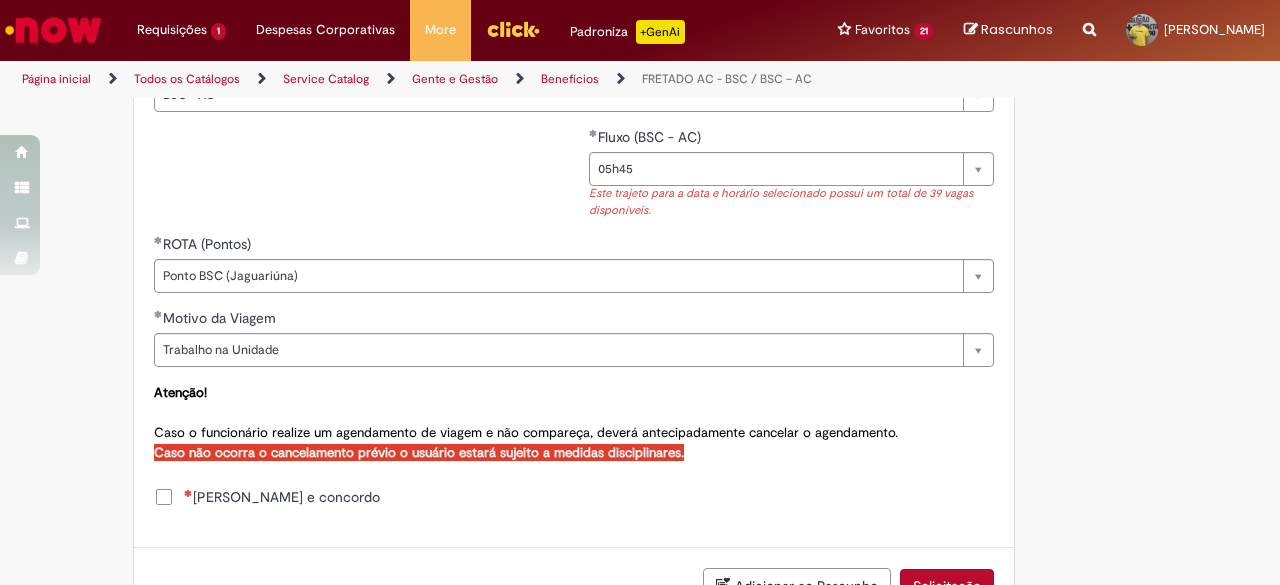 click on "[PERSON_NAME] e concordo" at bounding box center (282, 497) 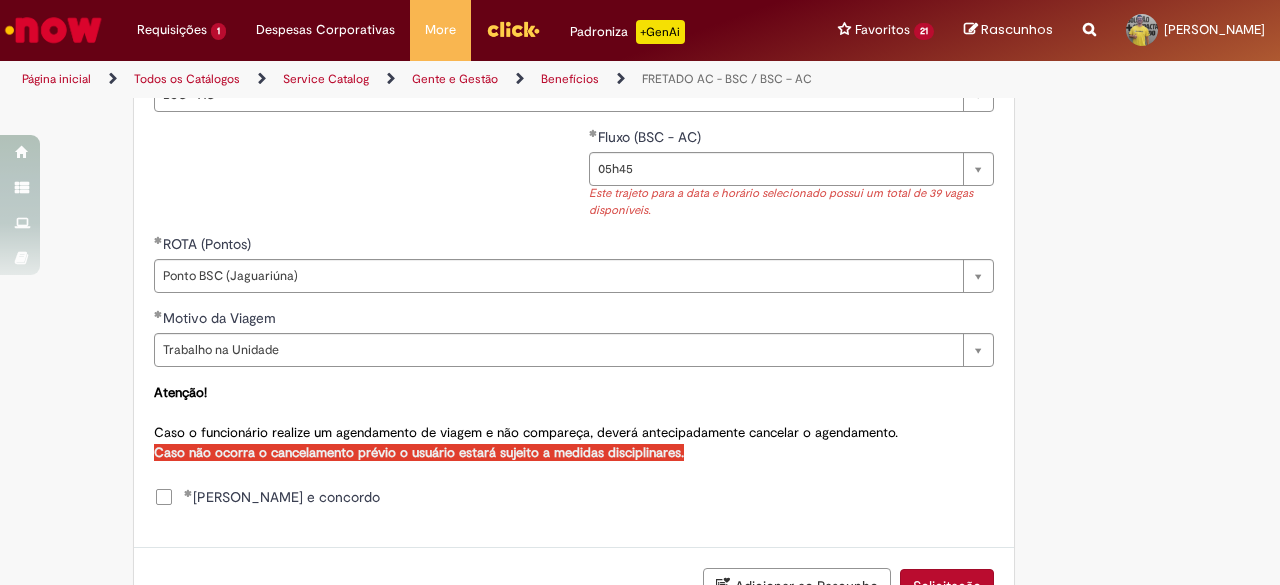 click on "Solicitação" at bounding box center [947, 586] 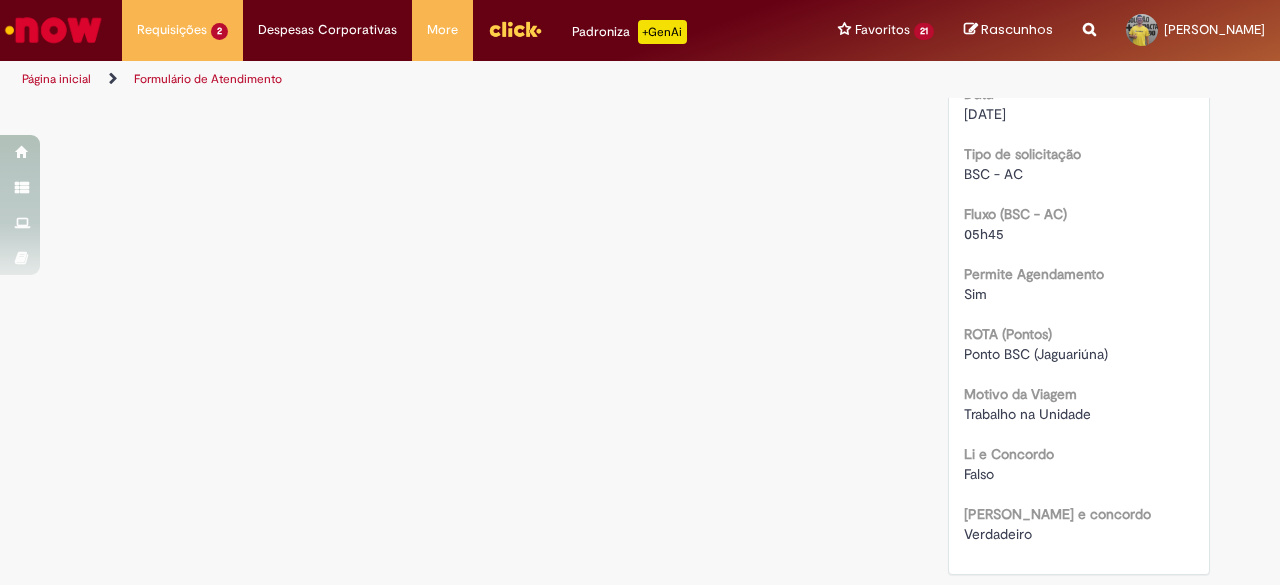scroll, scrollTop: 0, scrollLeft: 0, axis: both 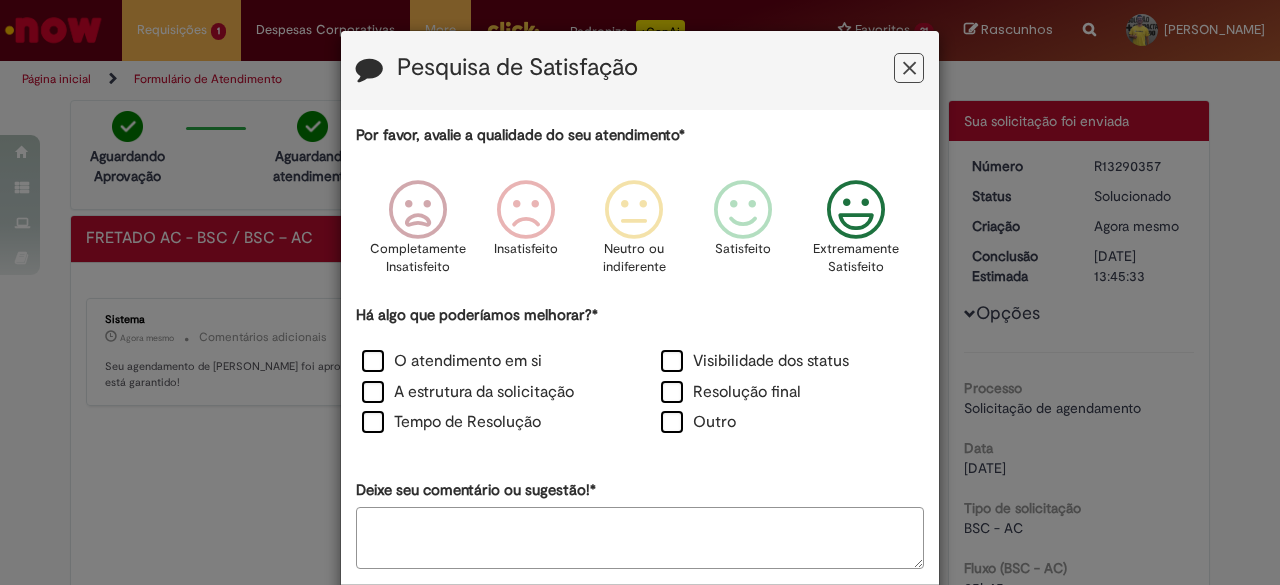 click at bounding box center (856, 210) 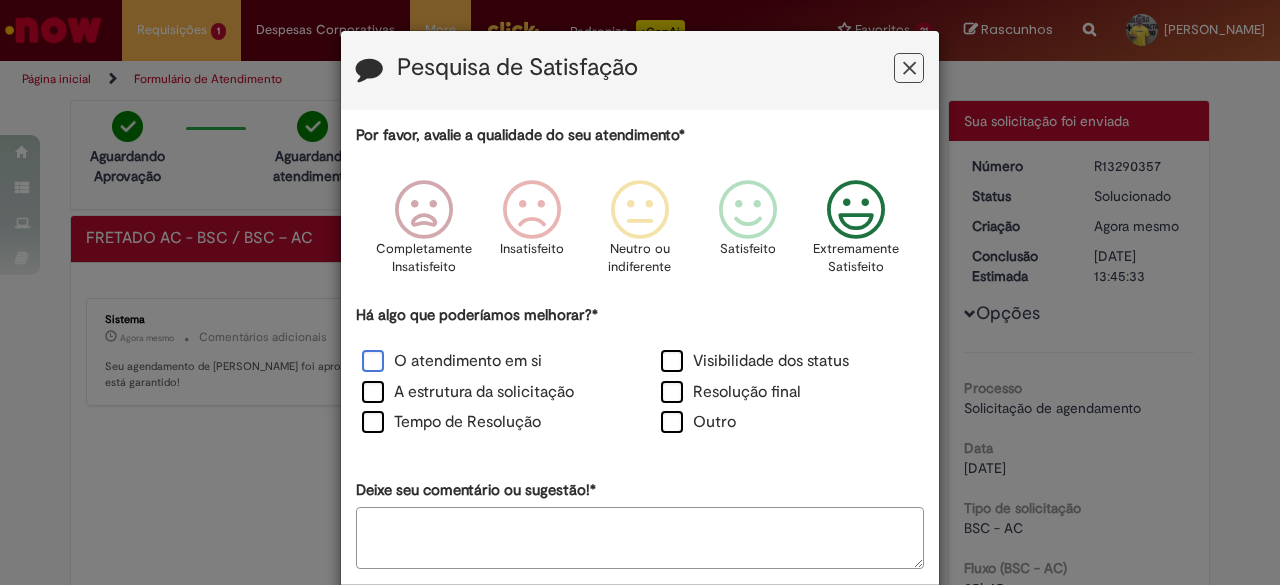 click on "O atendimento em si" at bounding box center [452, 361] 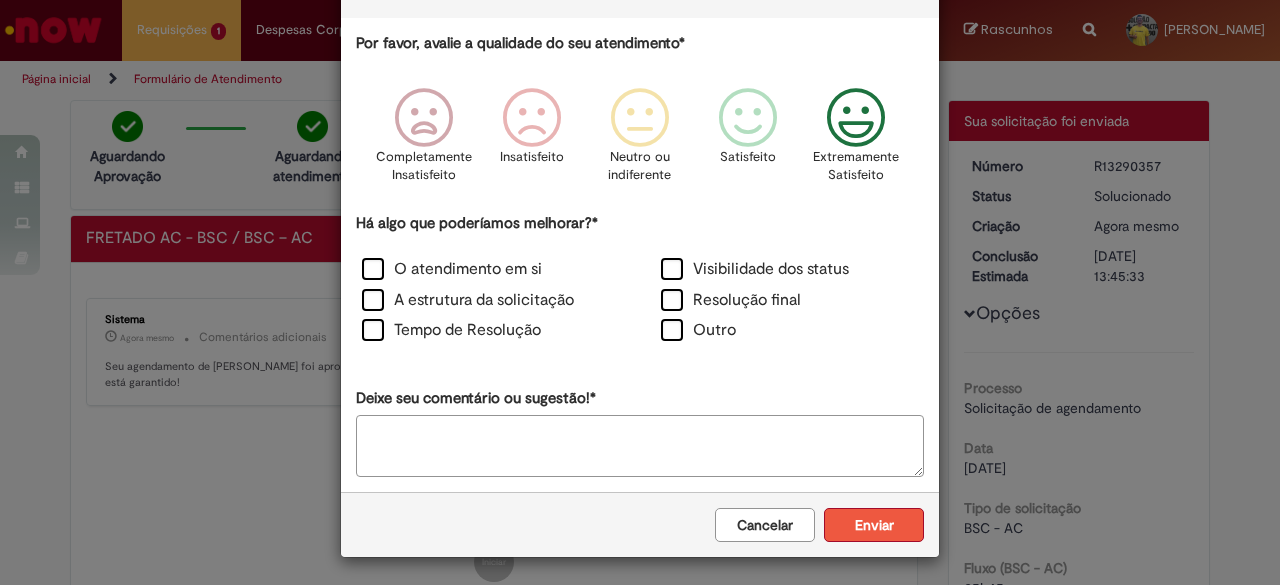 click on "Enviar" at bounding box center [874, 525] 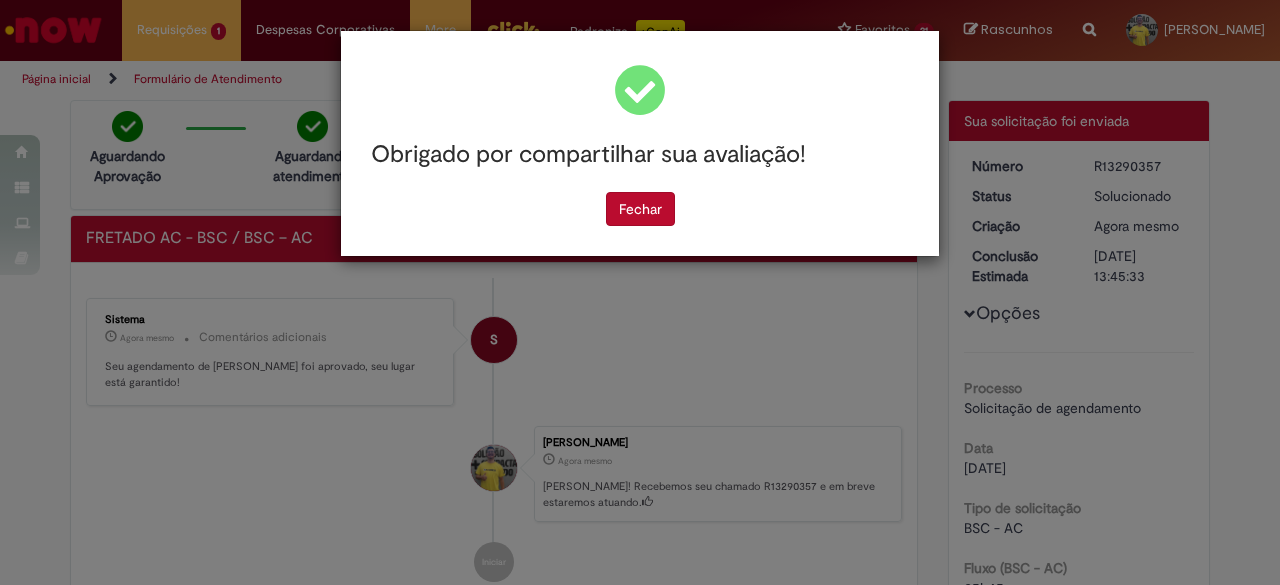 scroll, scrollTop: 0, scrollLeft: 0, axis: both 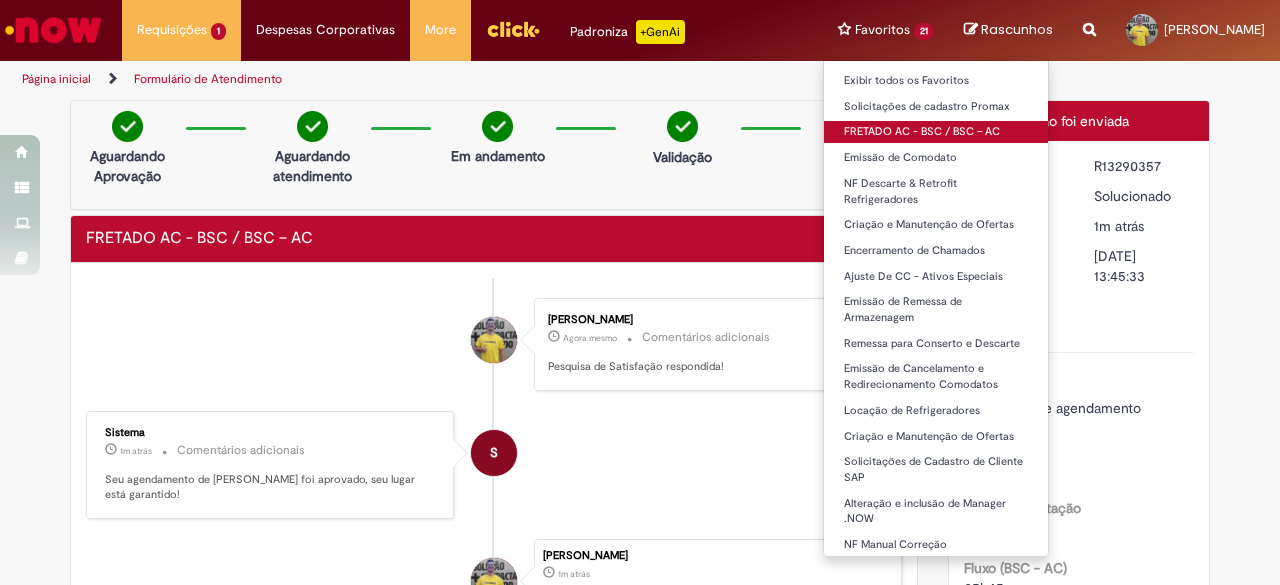 click on "FRETADO AC - BSC / BSC – AC" at bounding box center (936, 132) 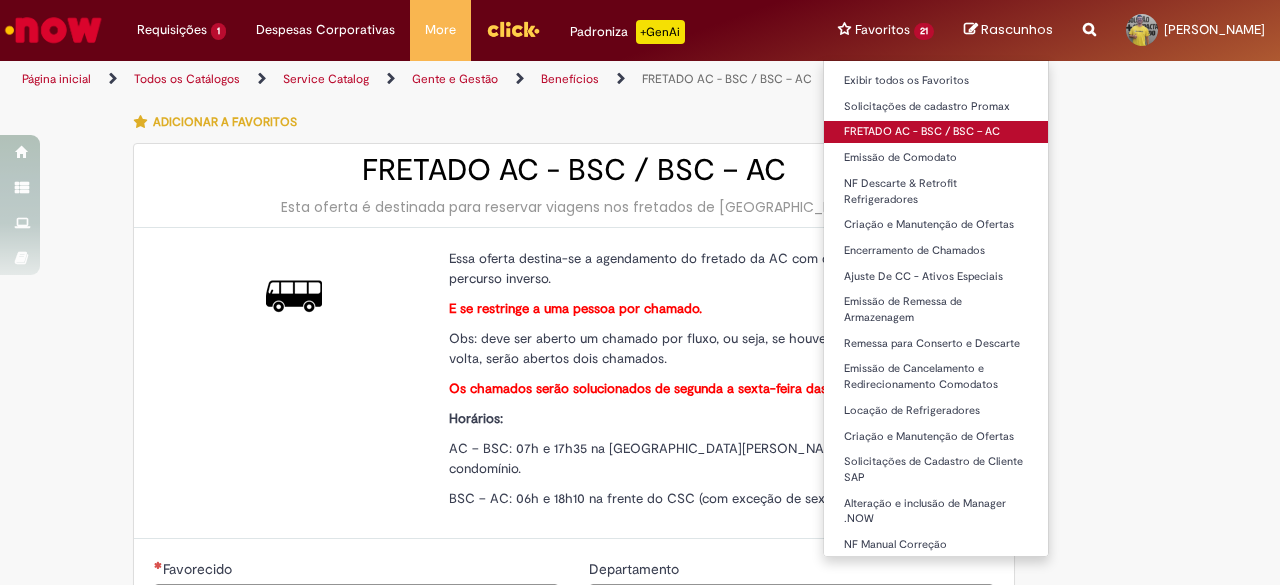 type on "********" 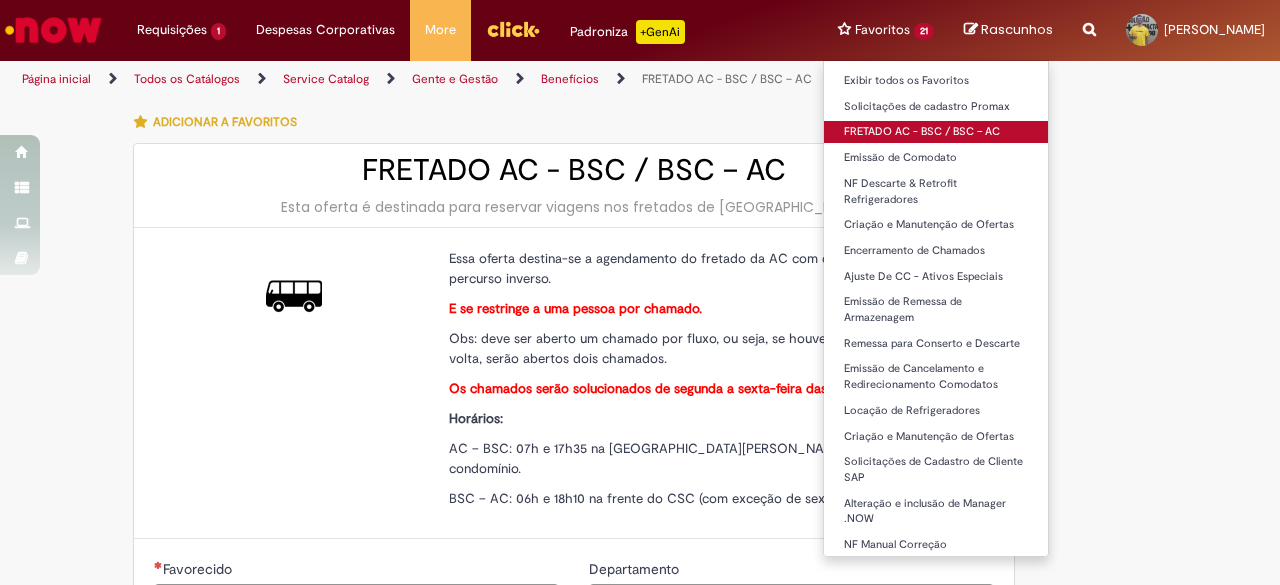 type on "**********" 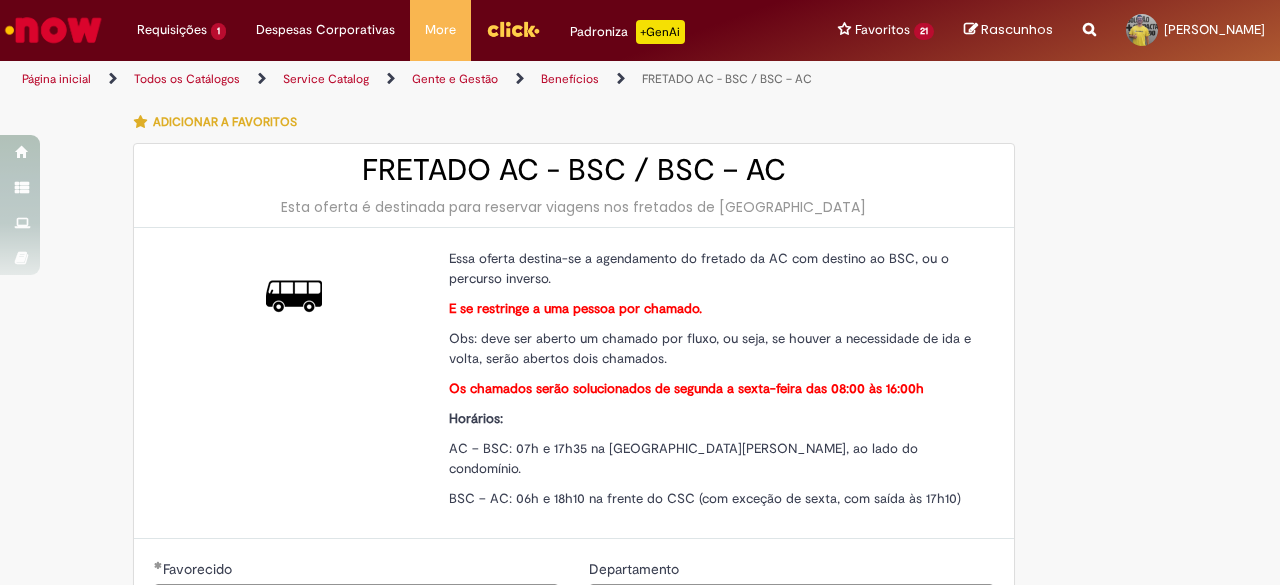 type on "**********" 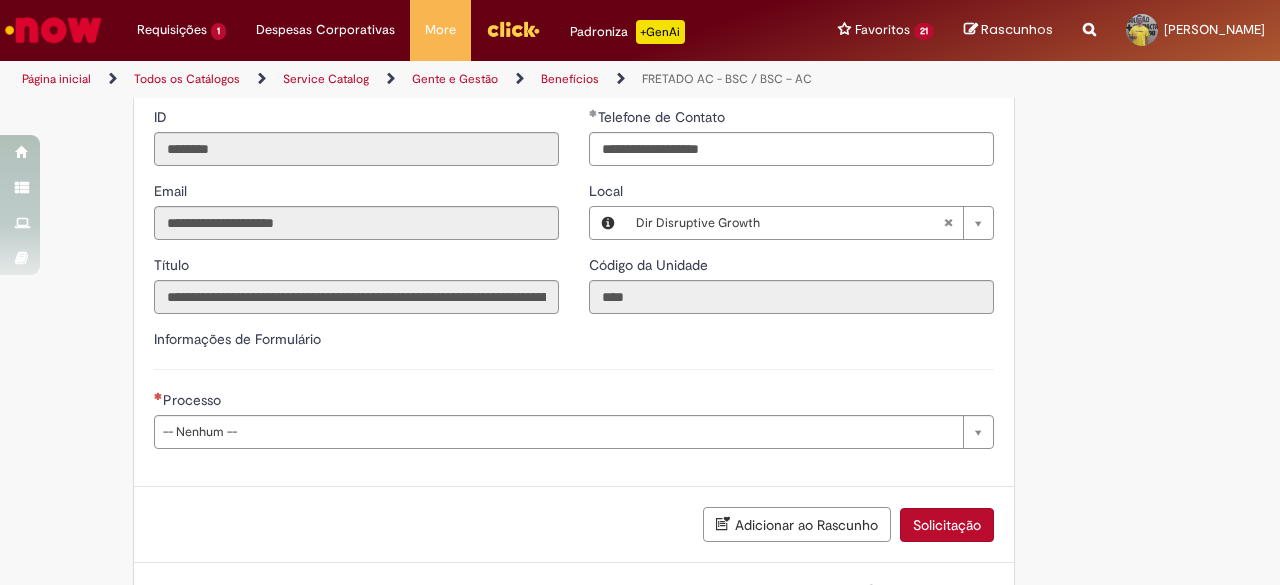 scroll, scrollTop: 555, scrollLeft: 0, axis: vertical 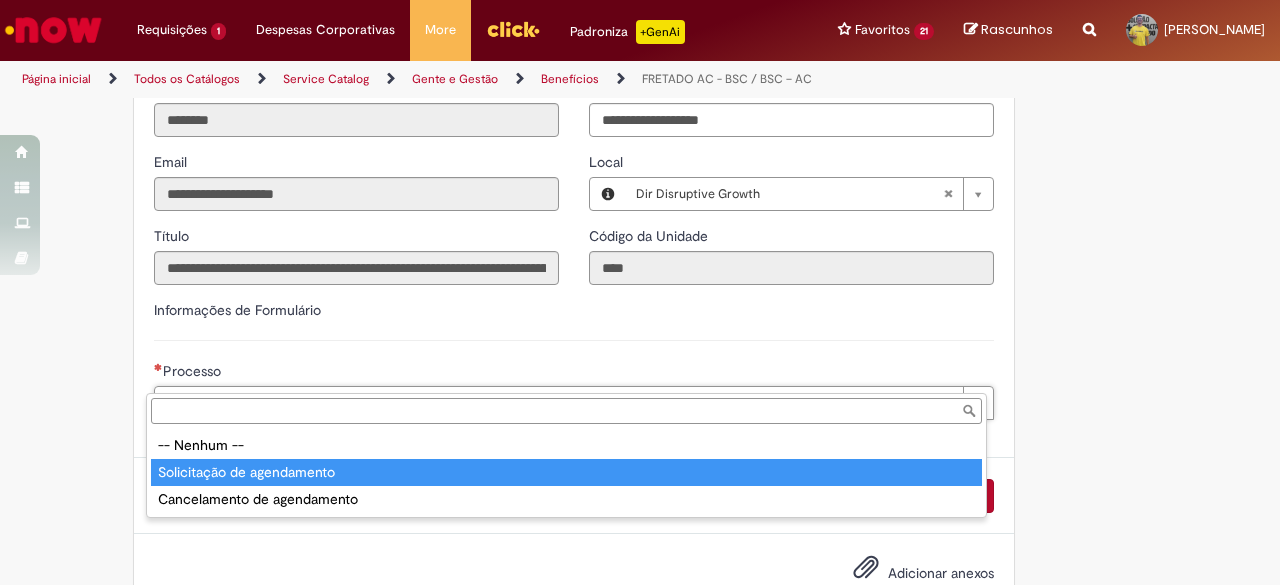 type on "**********" 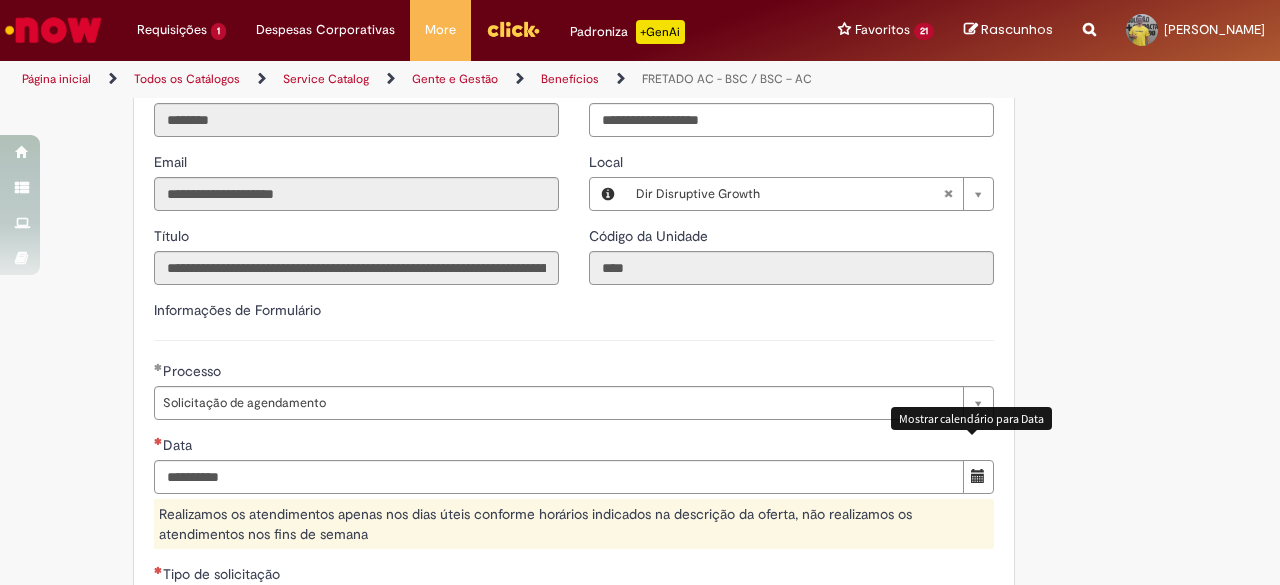 click at bounding box center [978, 477] 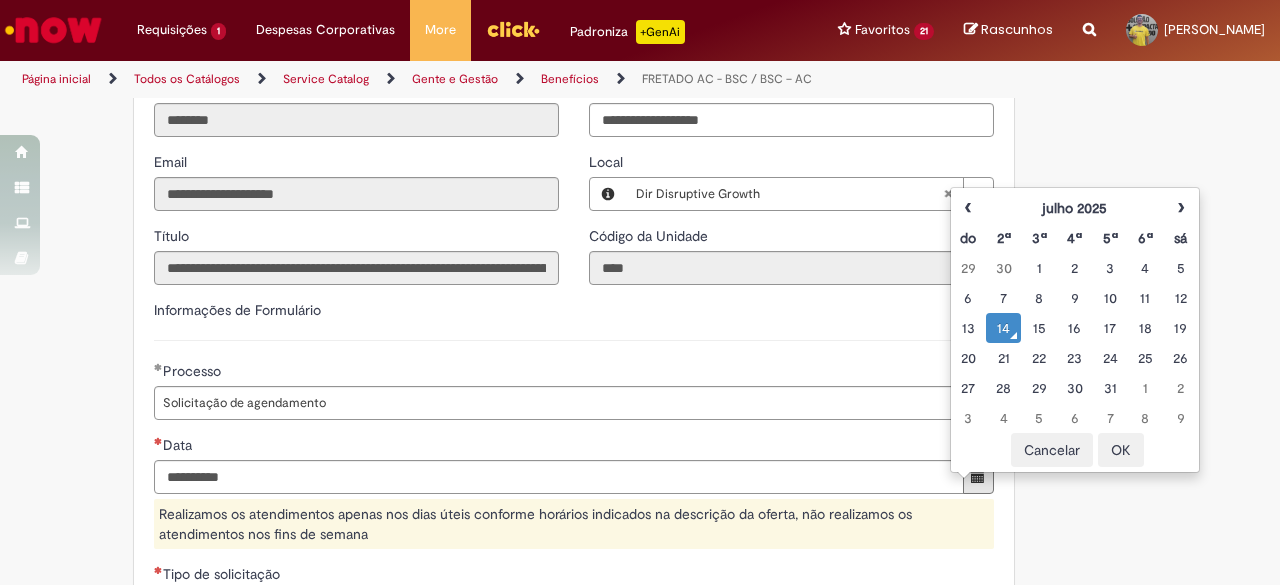 click on "14" at bounding box center (1003, 328) 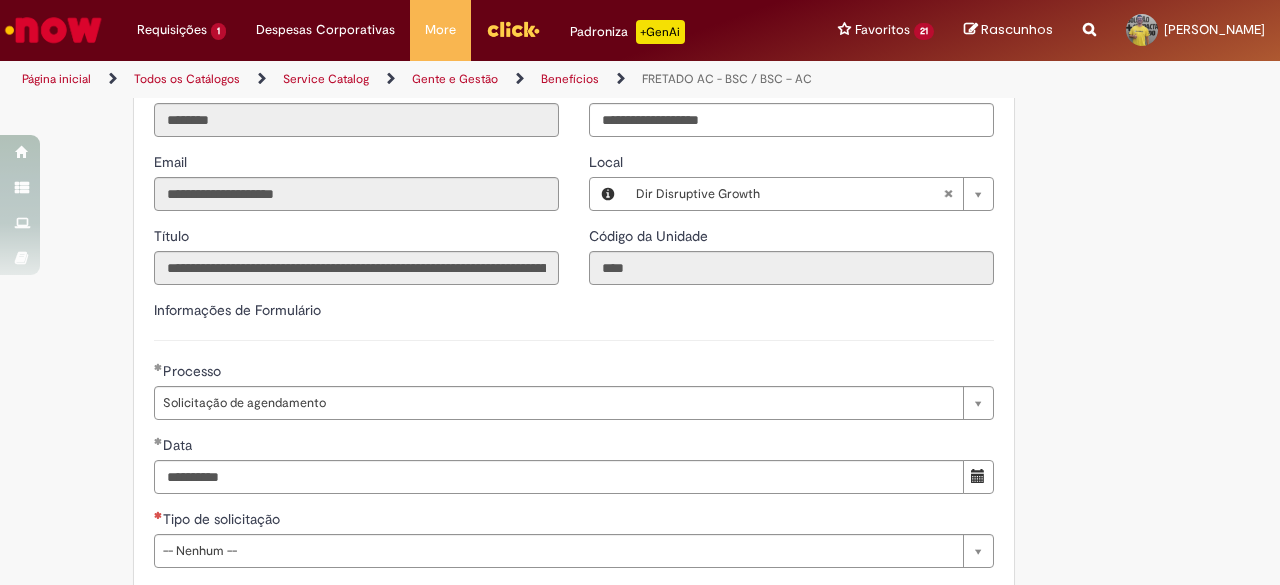 click on "**********" at bounding box center (542, 313) 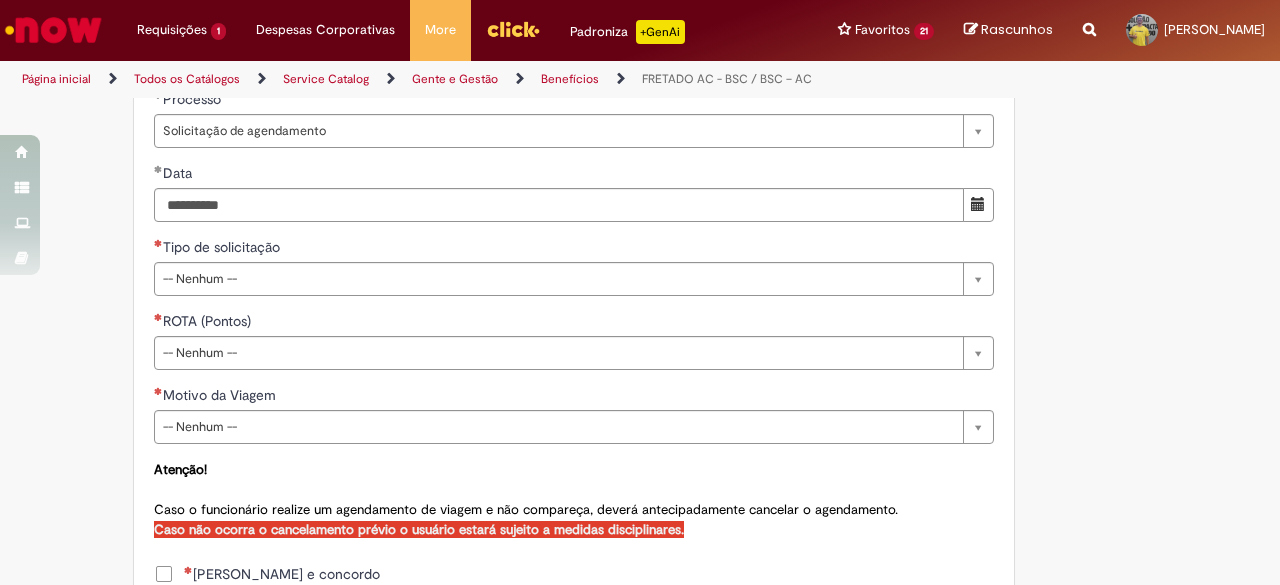 scroll, scrollTop: 829, scrollLeft: 0, axis: vertical 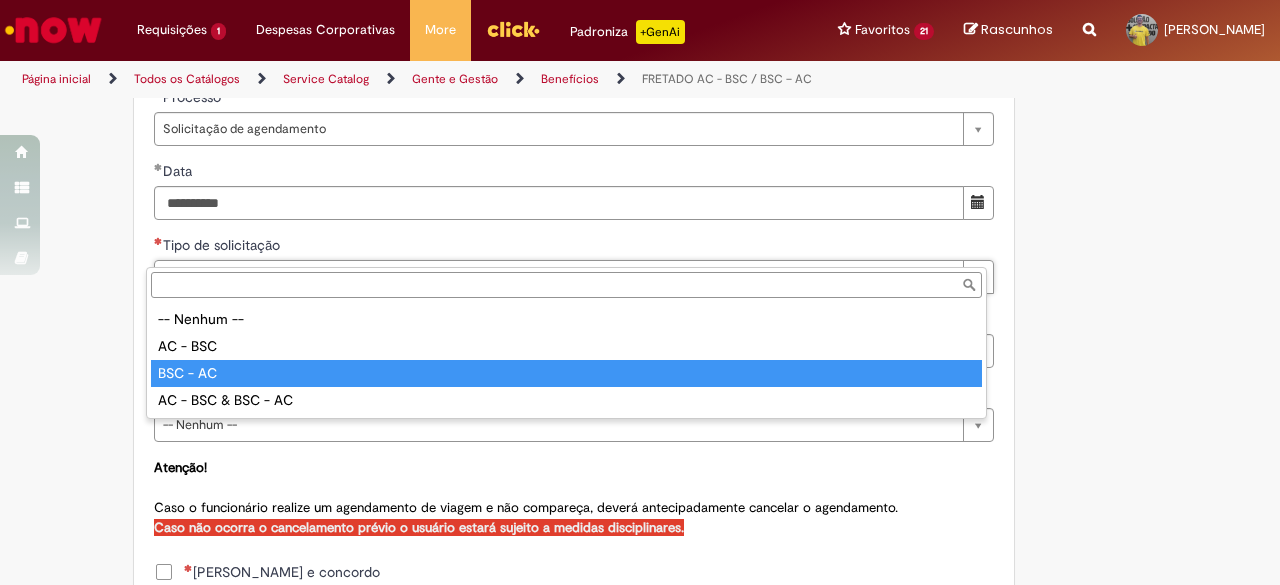 type on "********" 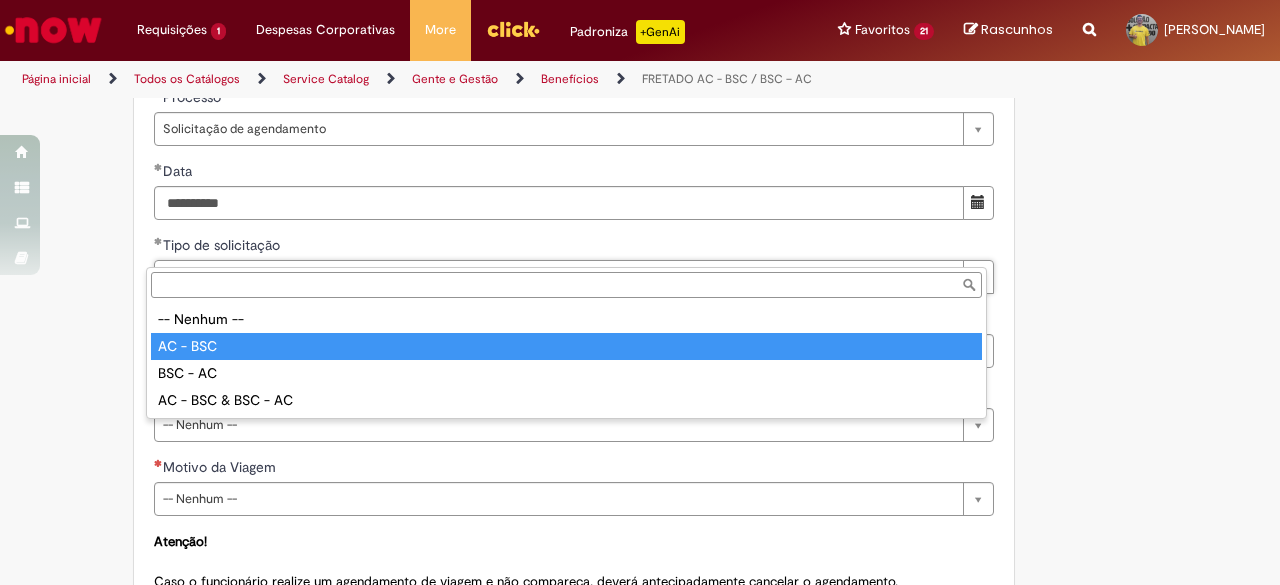 type on "********" 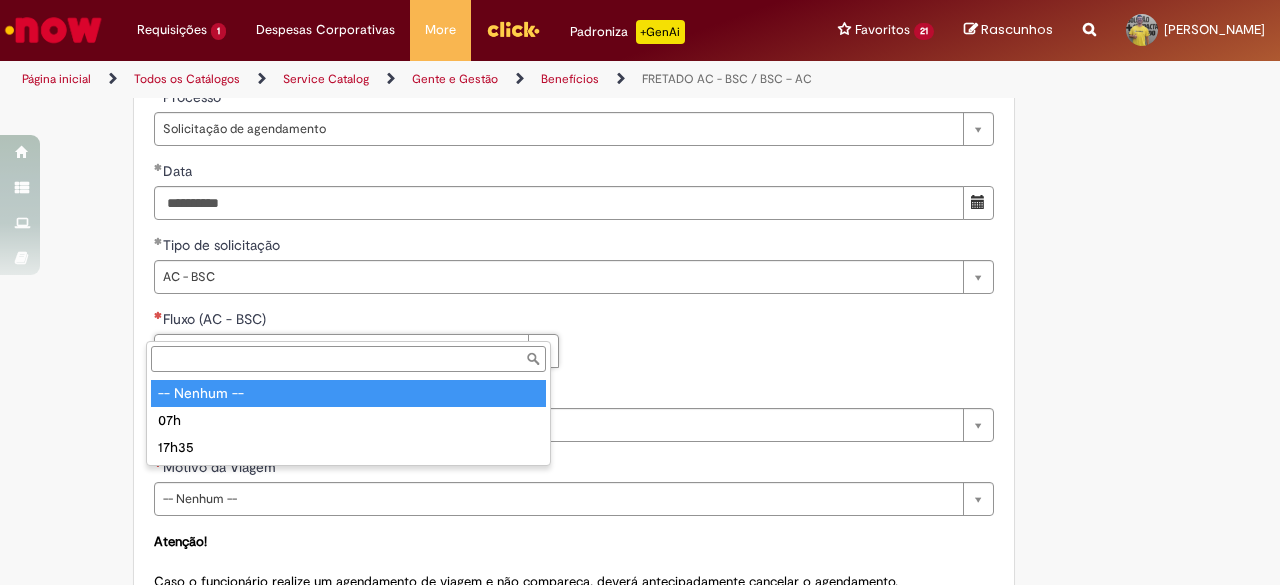 scroll, scrollTop: 0, scrollLeft: 0, axis: both 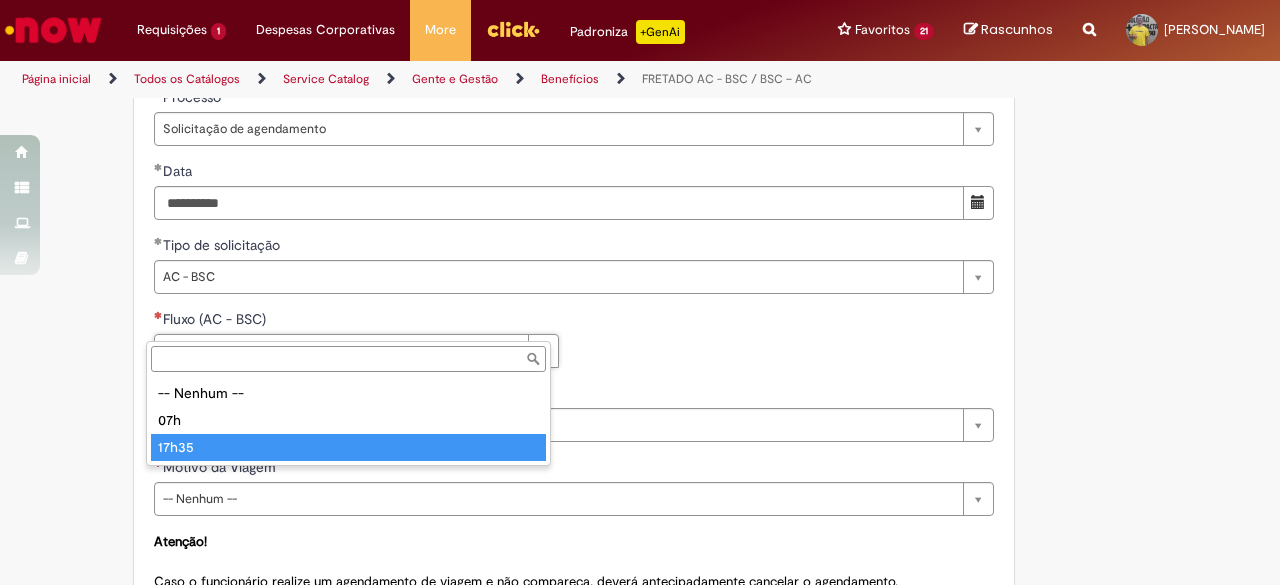type on "*****" 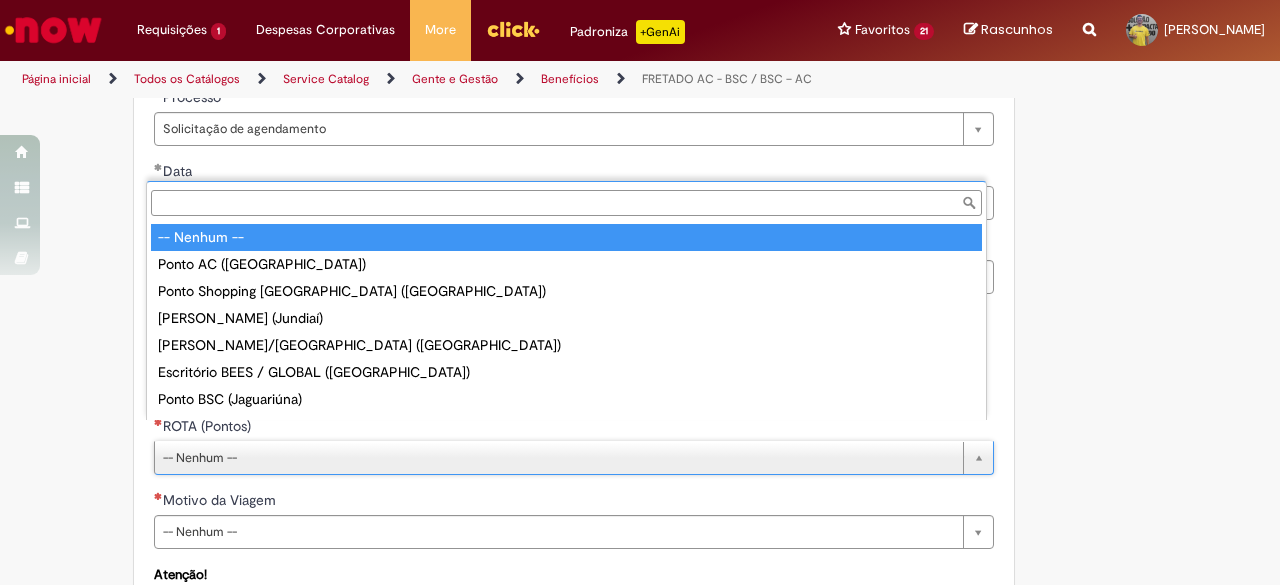 scroll, scrollTop: 16, scrollLeft: 0, axis: vertical 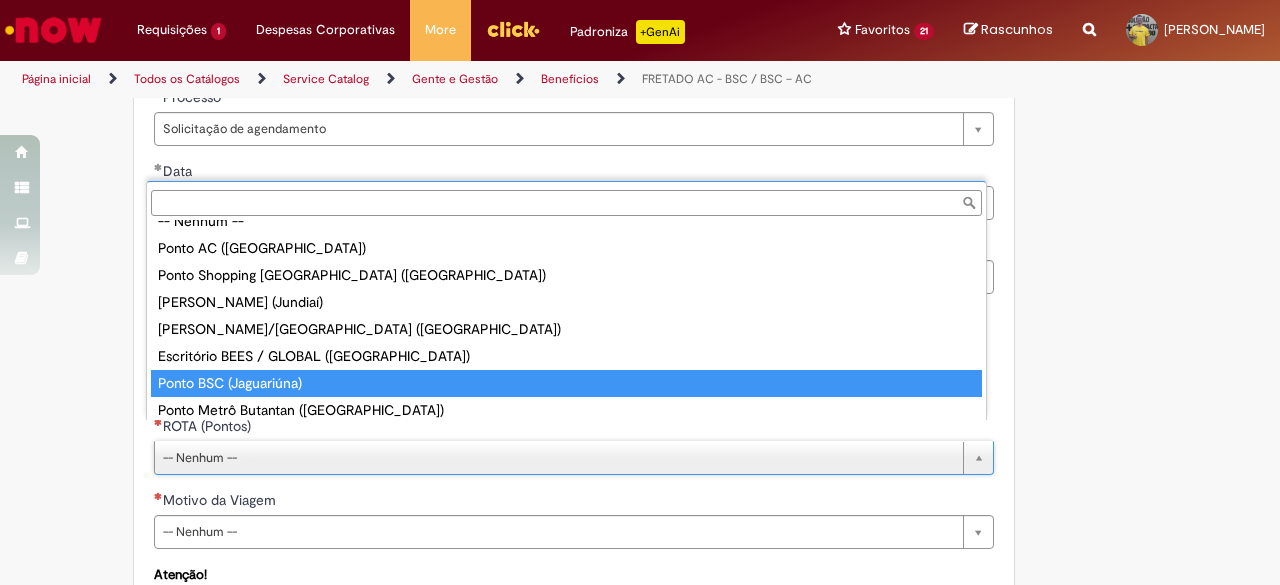 type on "**********" 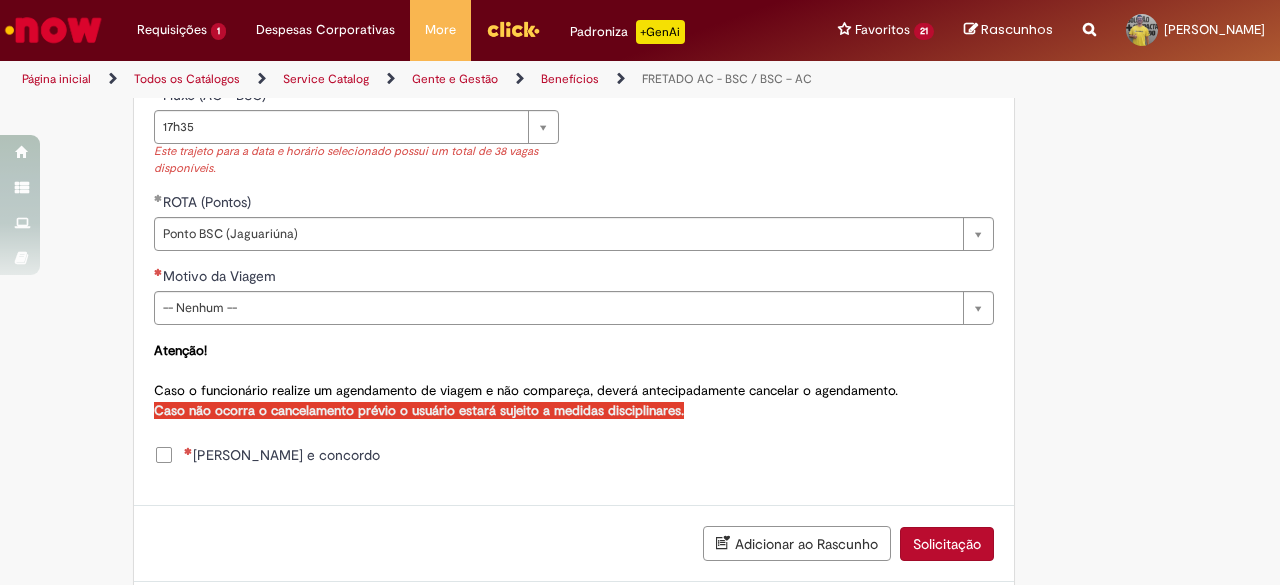 scroll, scrollTop: 1055, scrollLeft: 0, axis: vertical 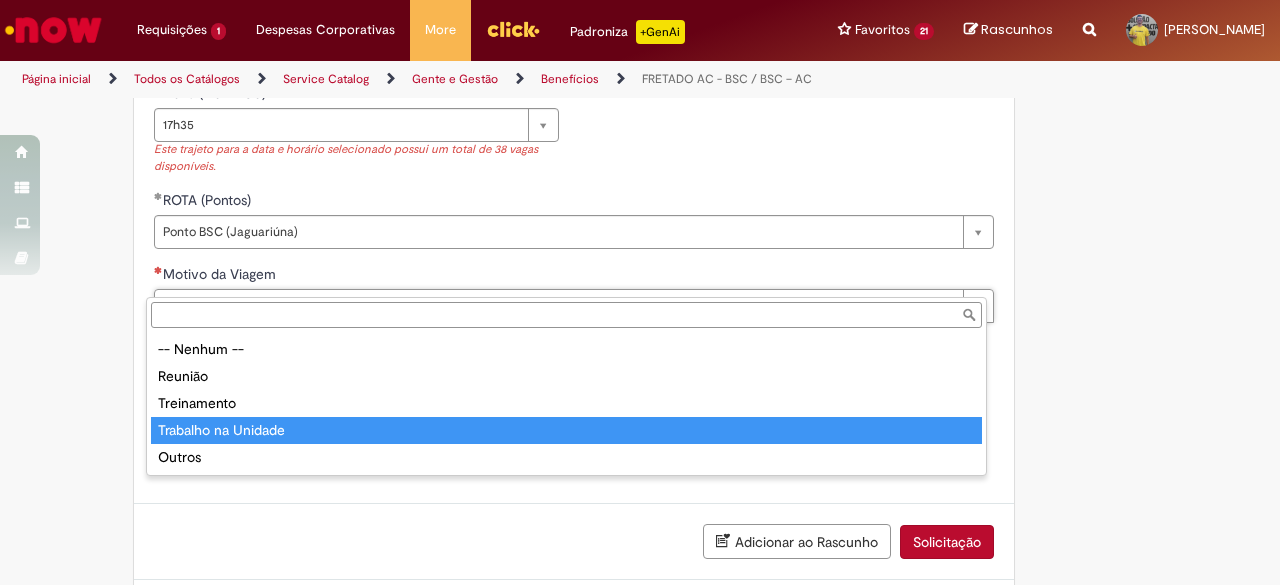 type on "**********" 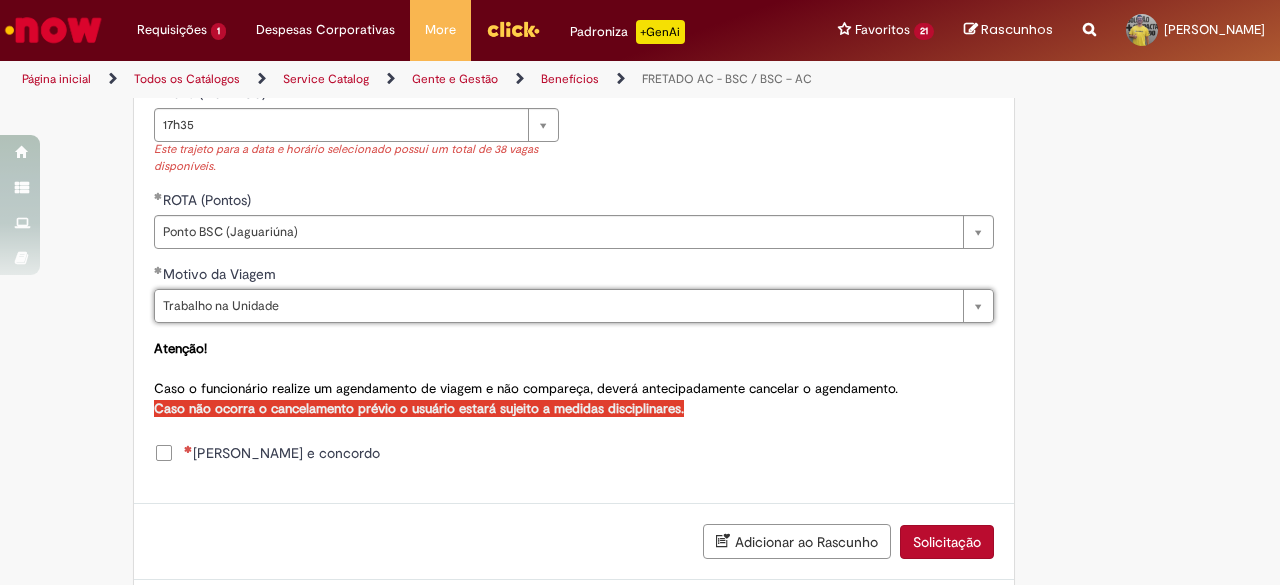 click on "[PERSON_NAME] e concordo" at bounding box center [282, 453] 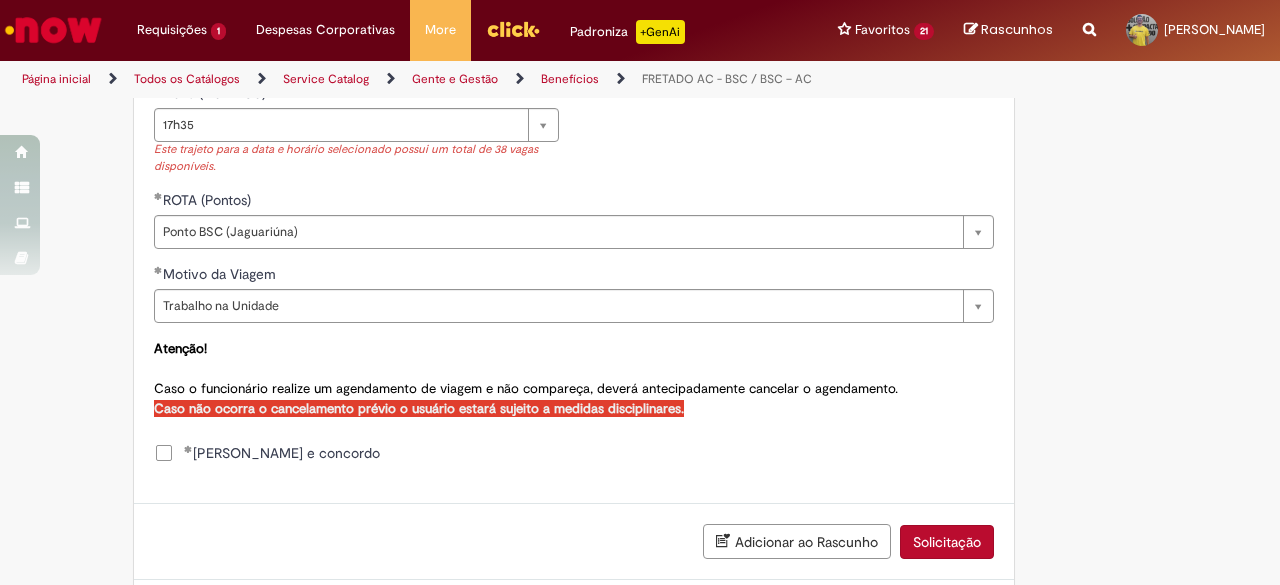 click on "Solicitação" at bounding box center (947, 542) 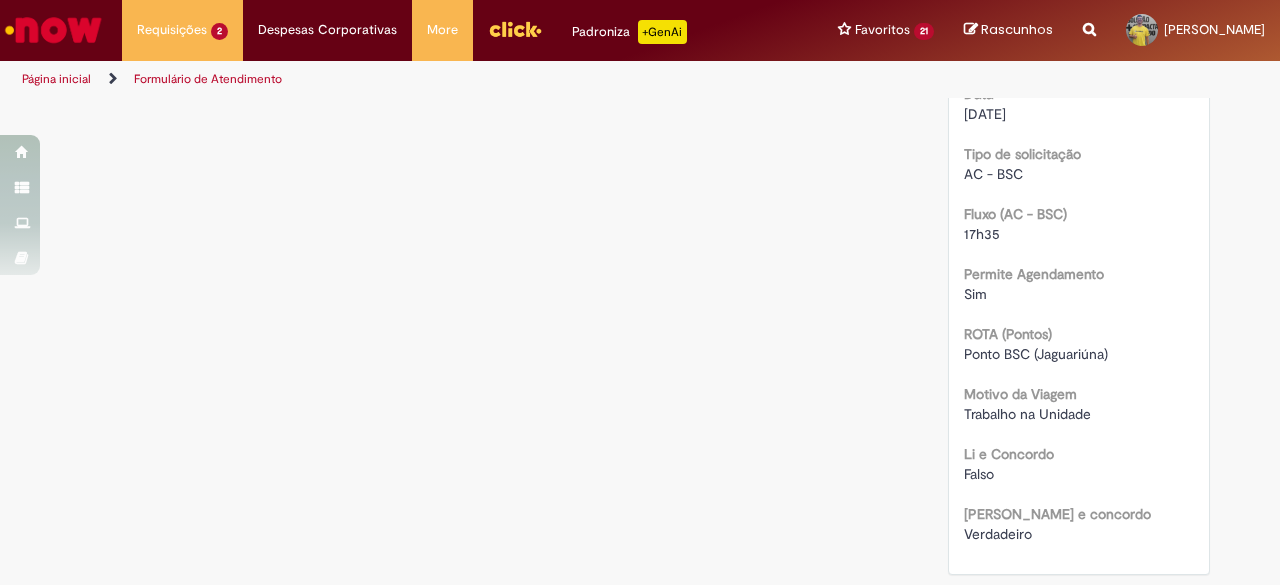 scroll, scrollTop: 0, scrollLeft: 0, axis: both 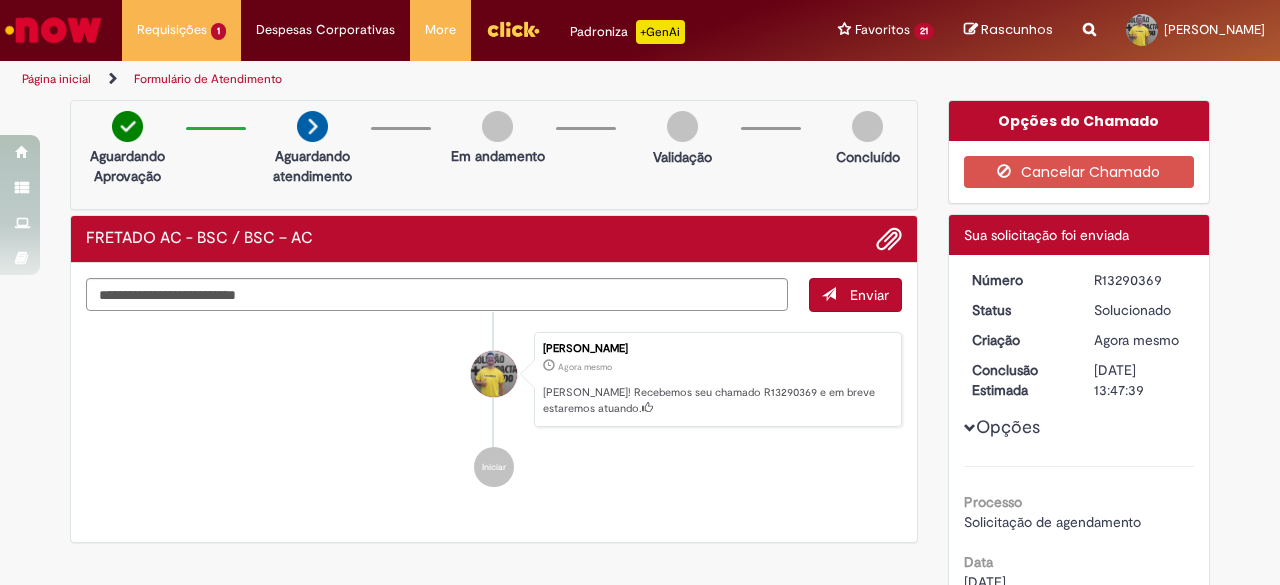 click on "R13290369" at bounding box center [1140, 280] 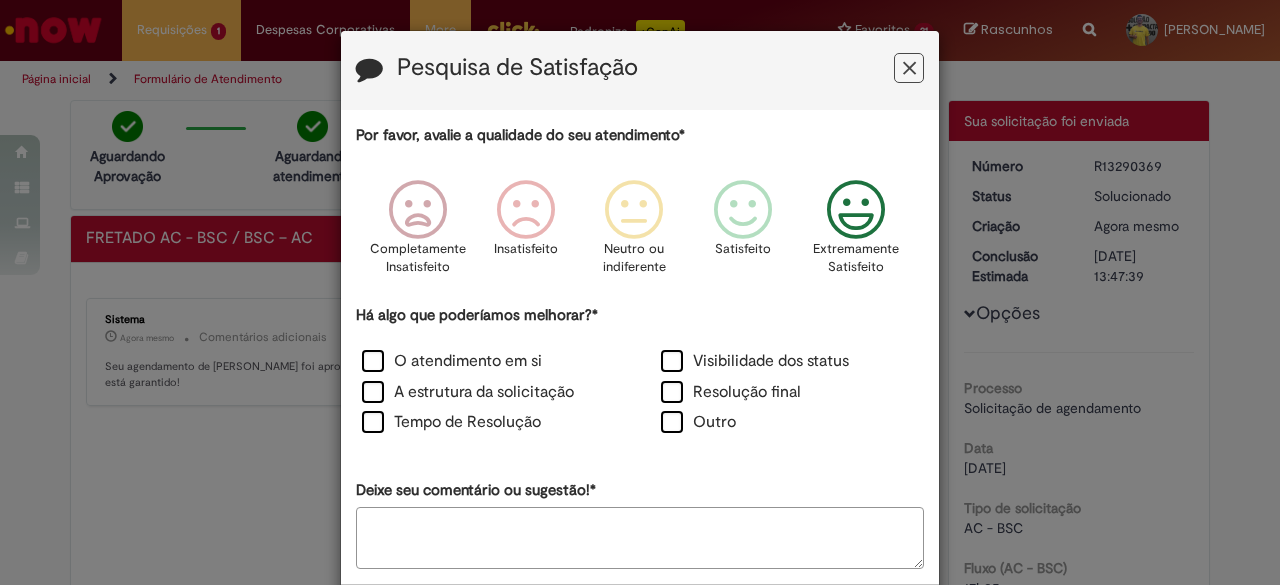 click at bounding box center [856, 210] 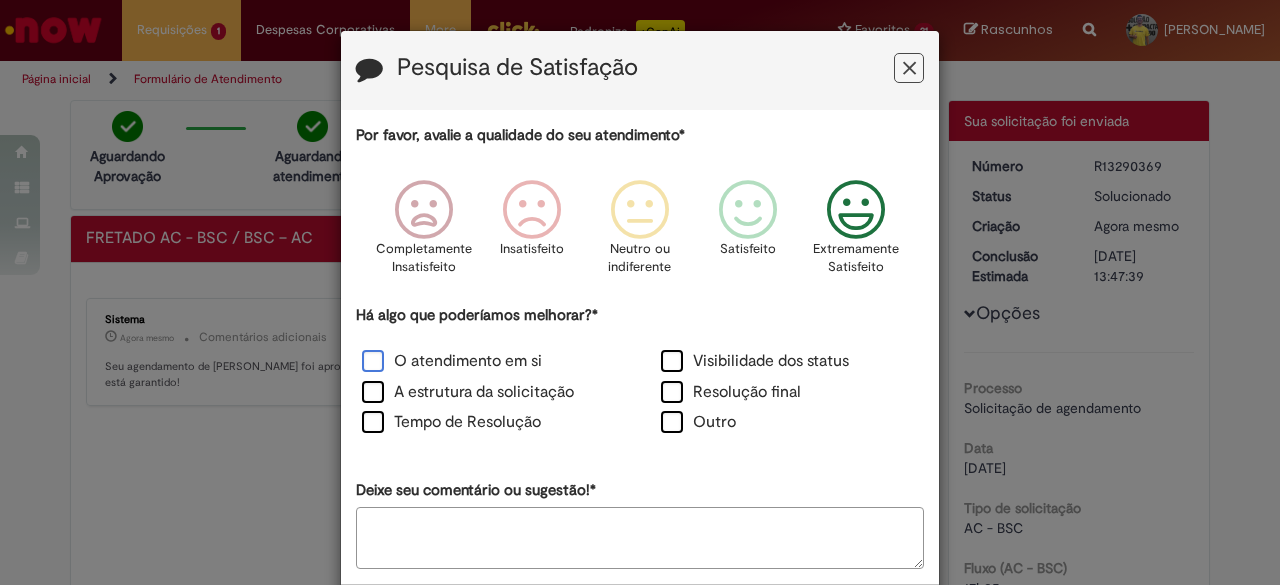 click on "O atendimento em si" at bounding box center [452, 361] 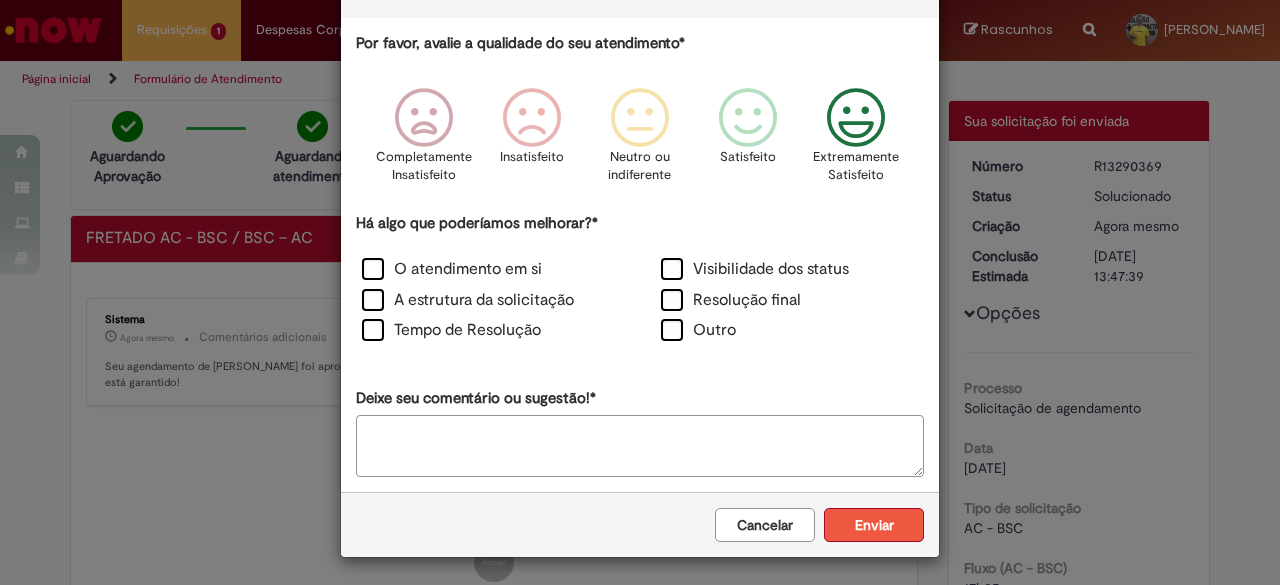scroll, scrollTop: 91, scrollLeft: 0, axis: vertical 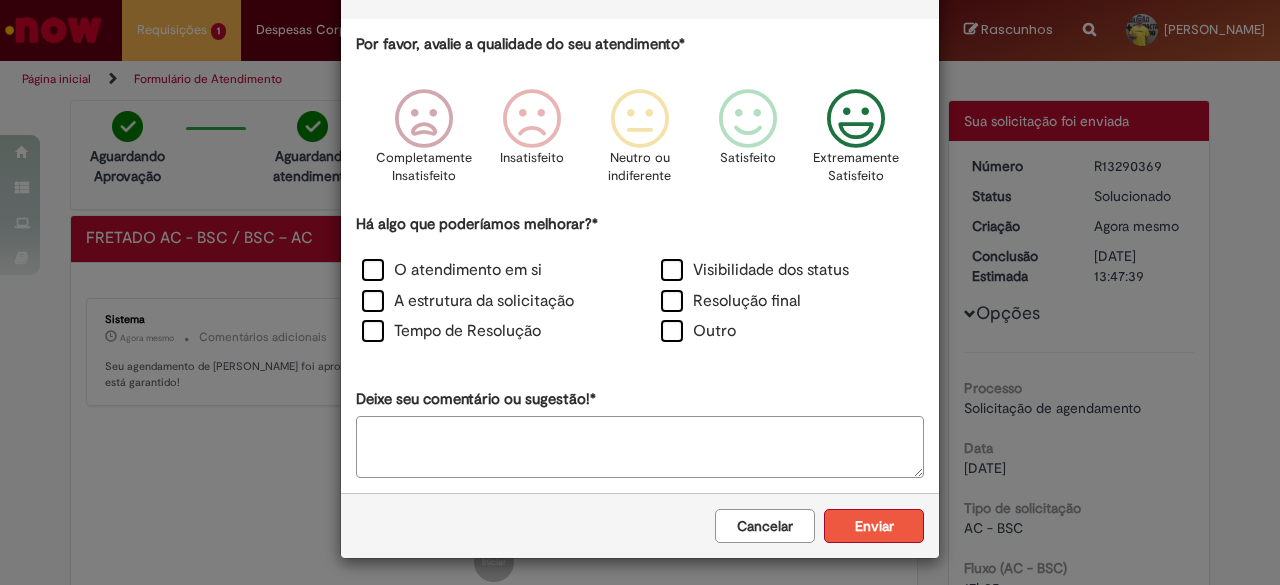 click on "Enviar" at bounding box center [874, 526] 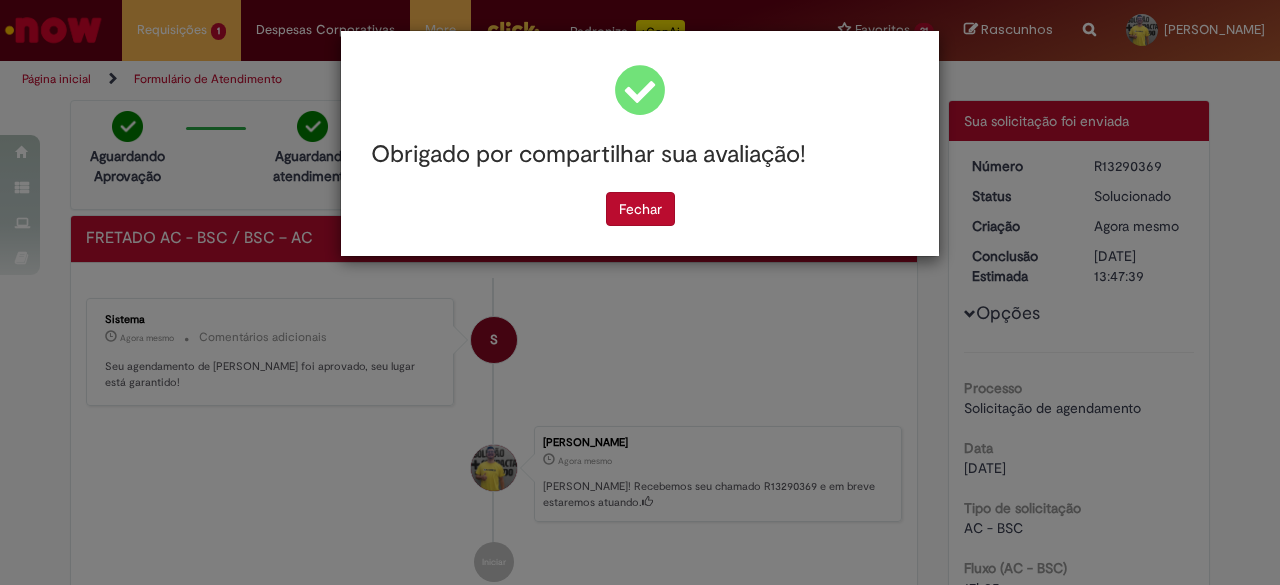 scroll, scrollTop: 0, scrollLeft: 0, axis: both 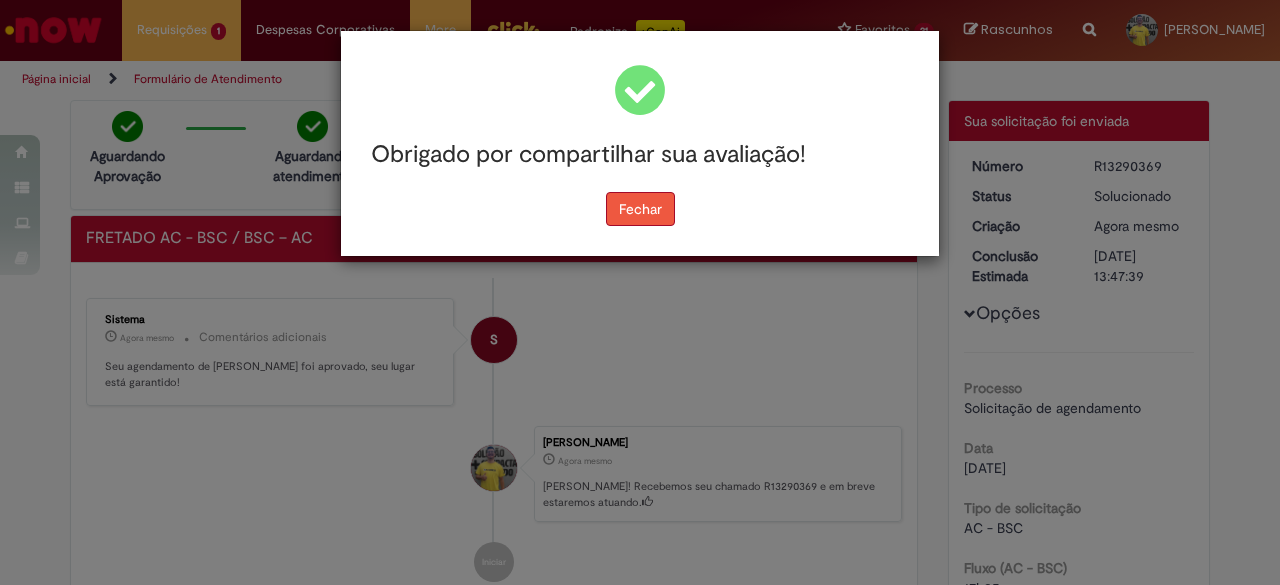 click on "Fechar" at bounding box center (640, 209) 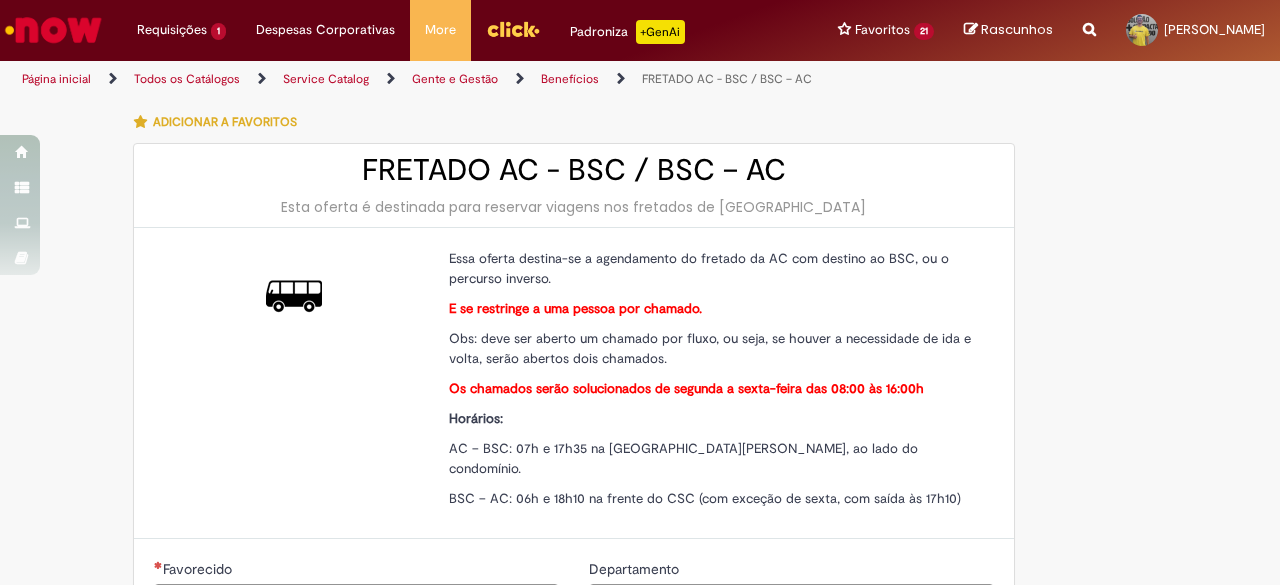 type on "********" 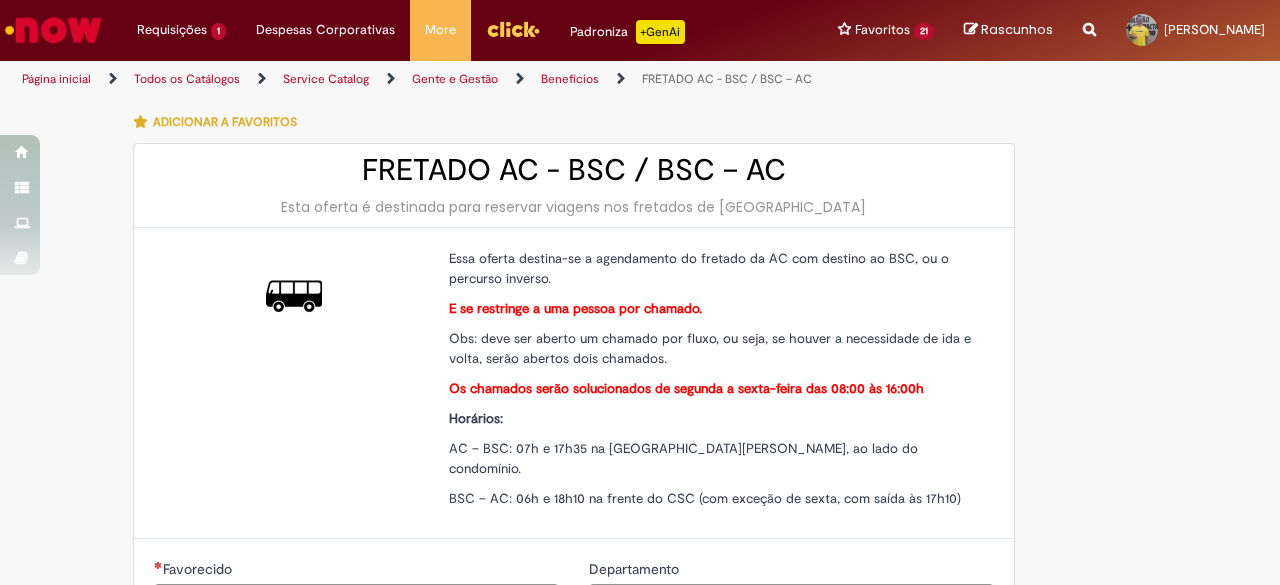 type on "**********" 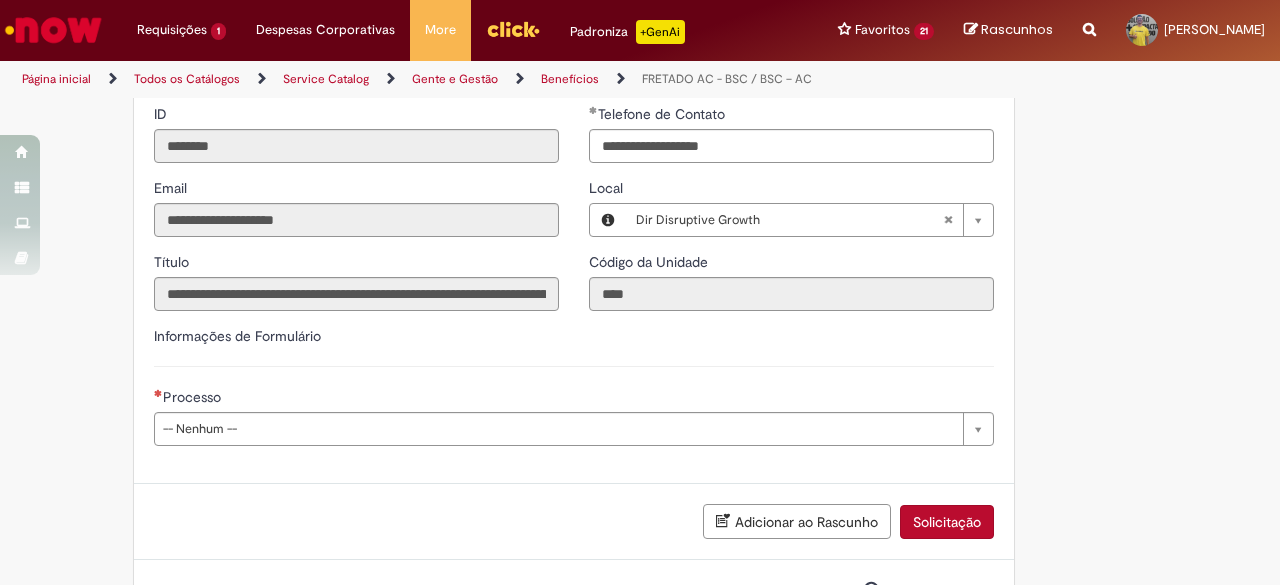 scroll, scrollTop: 535, scrollLeft: 0, axis: vertical 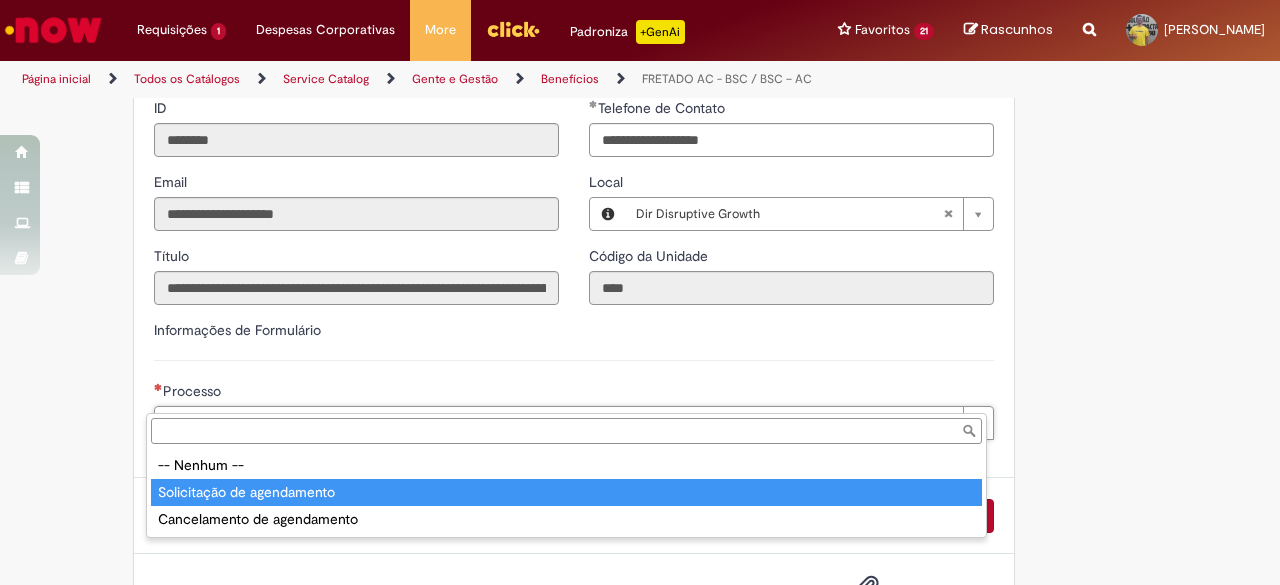 type on "**********" 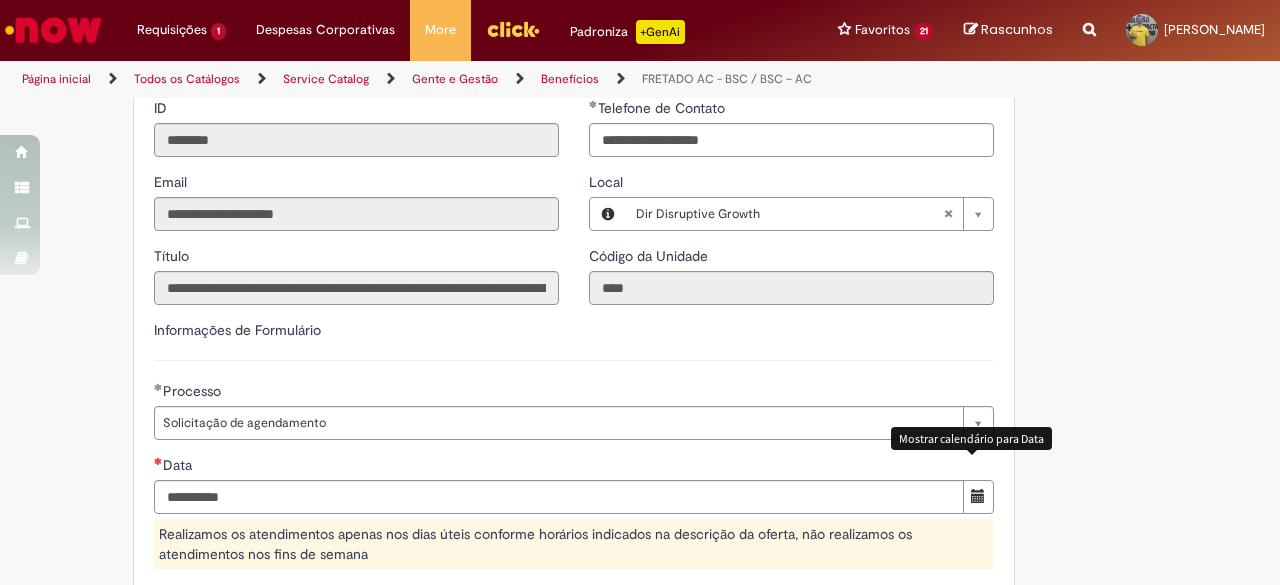 click at bounding box center [978, 496] 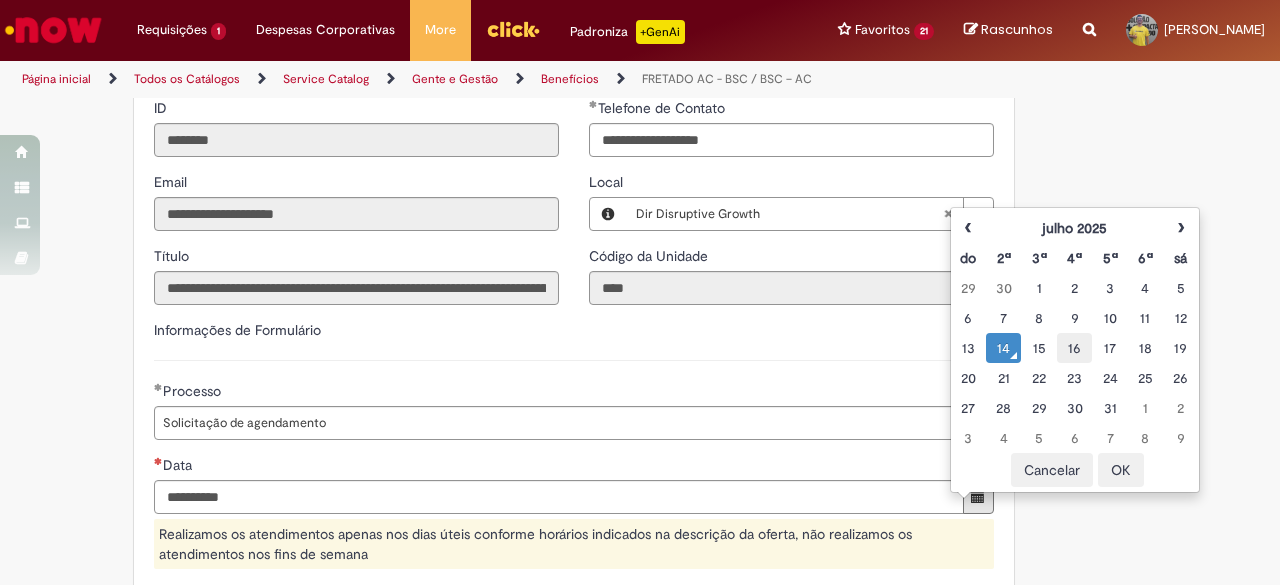 click on "16" at bounding box center [1074, 348] 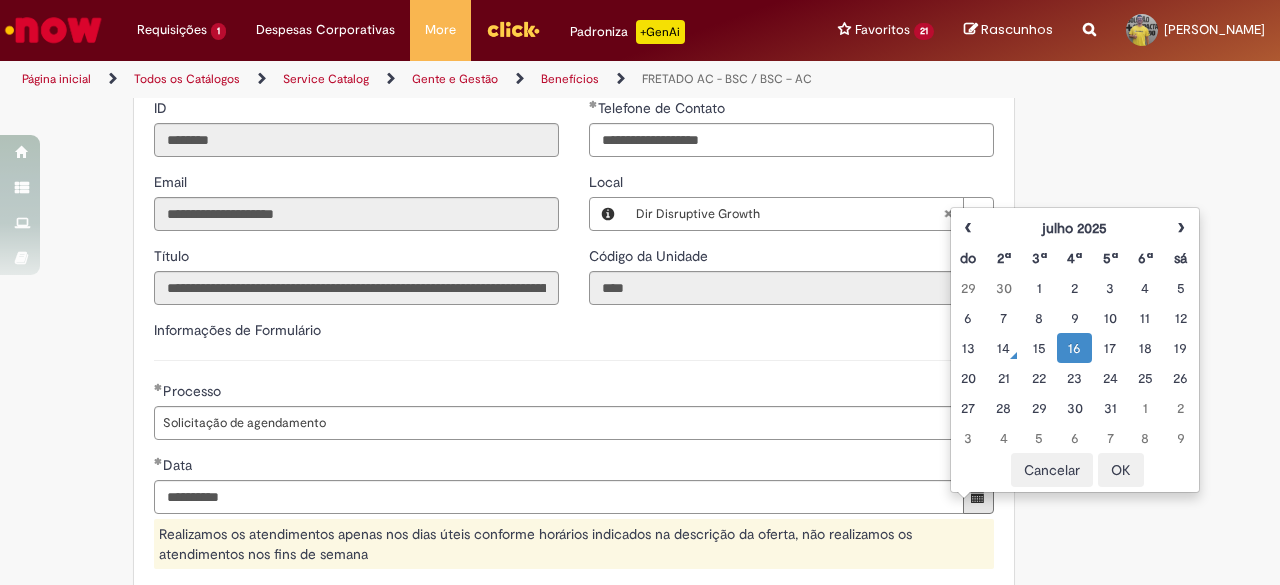 click on "OK" at bounding box center (1121, 470) 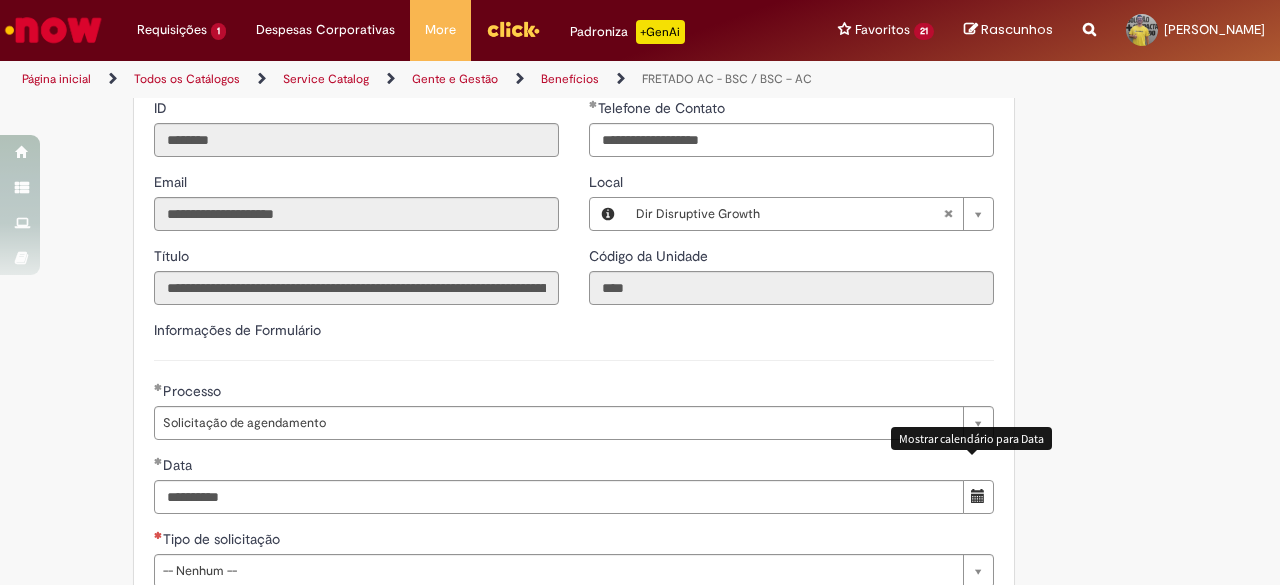 scroll, scrollTop: 961, scrollLeft: 0, axis: vertical 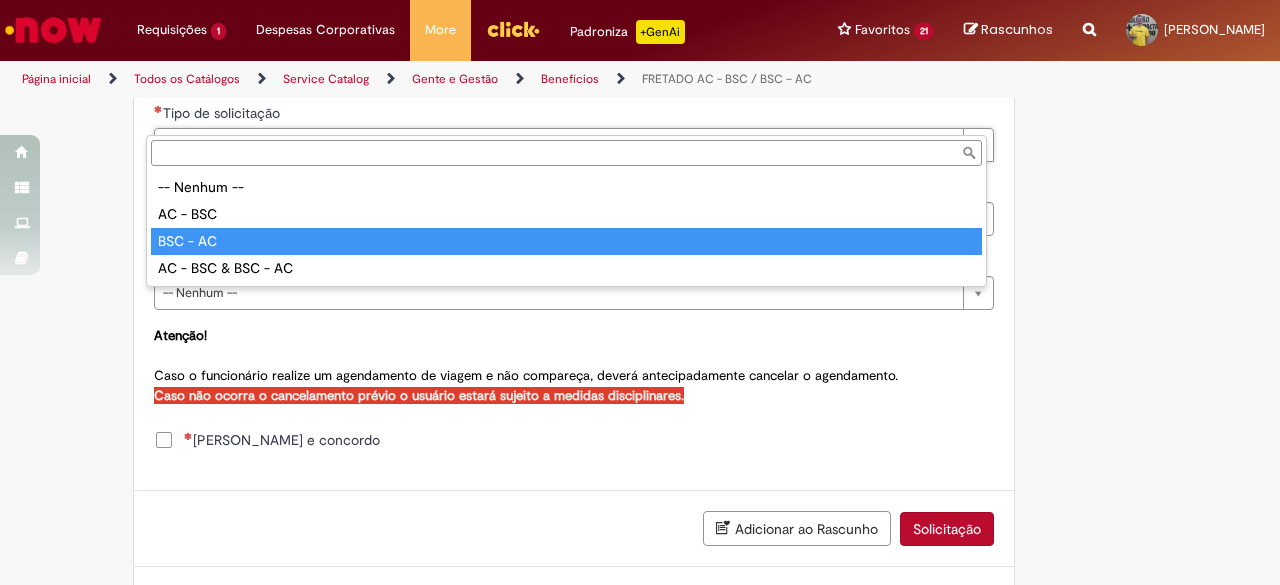 type on "********" 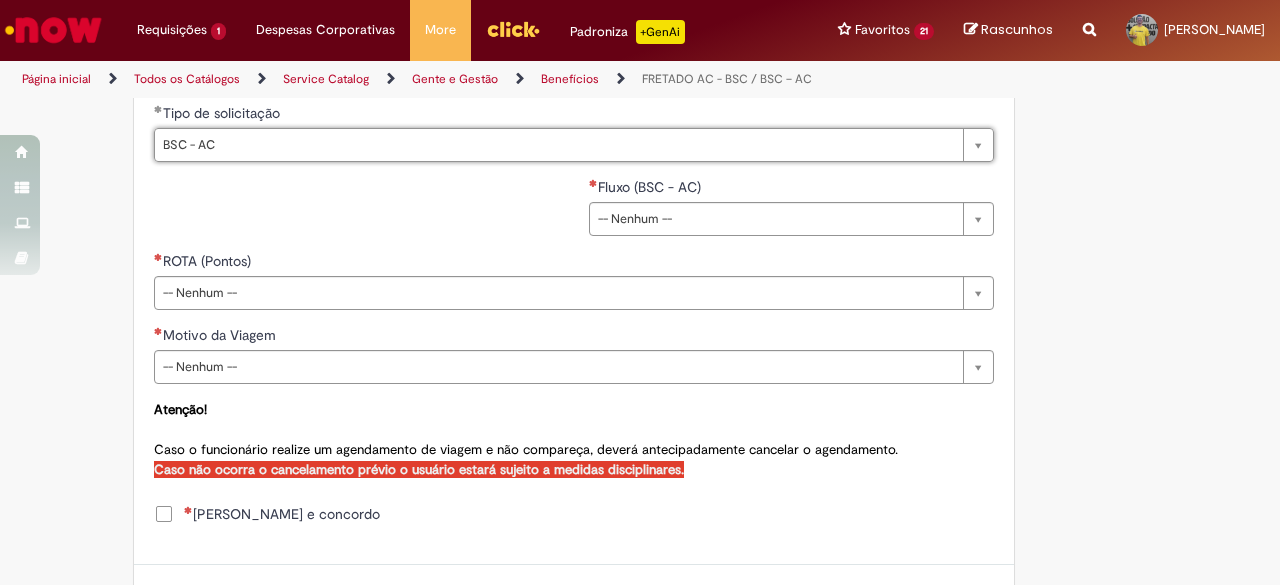 scroll, scrollTop: 960, scrollLeft: 0, axis: vertical 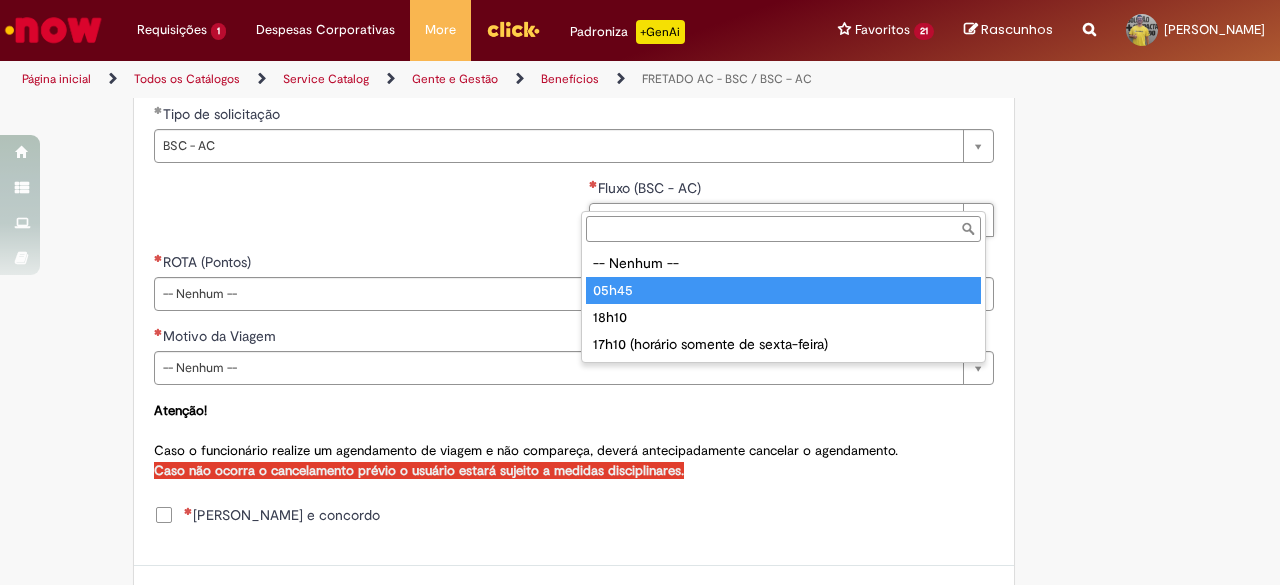 type on "*****" 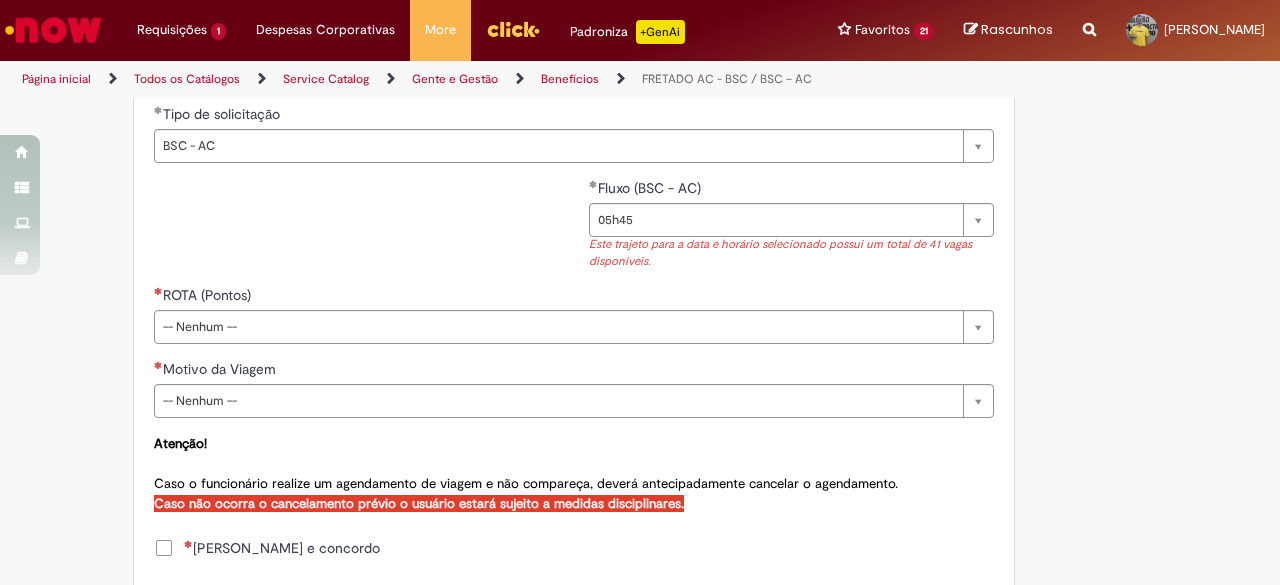 click on "ROTA  (Pontos)" at bounding box center [574, 297] 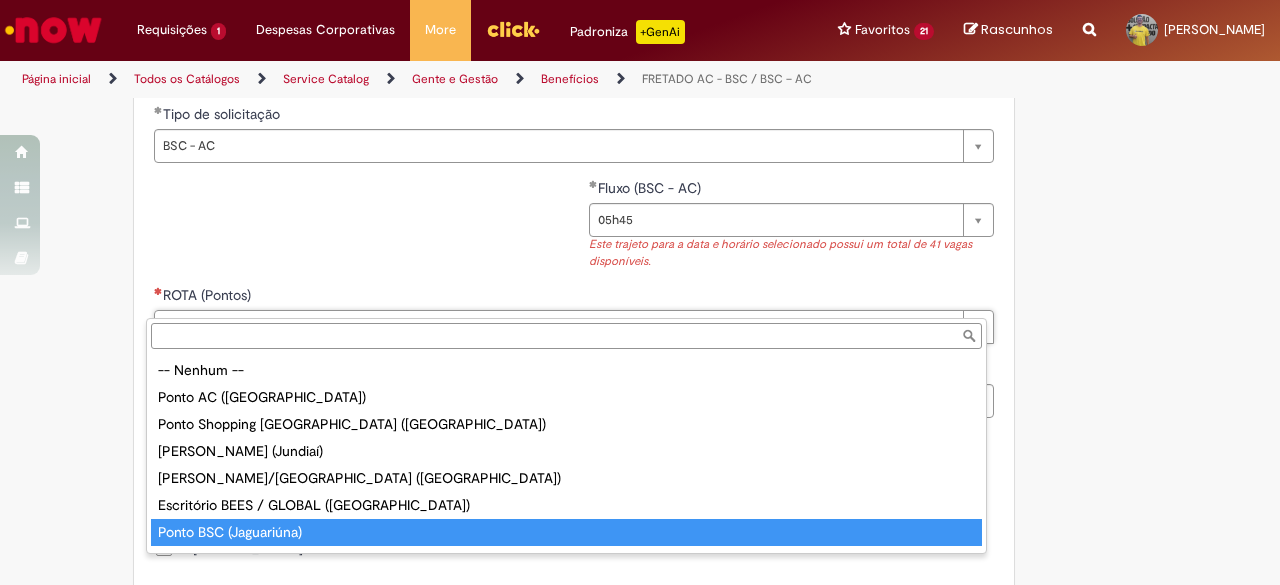 type on "**********" 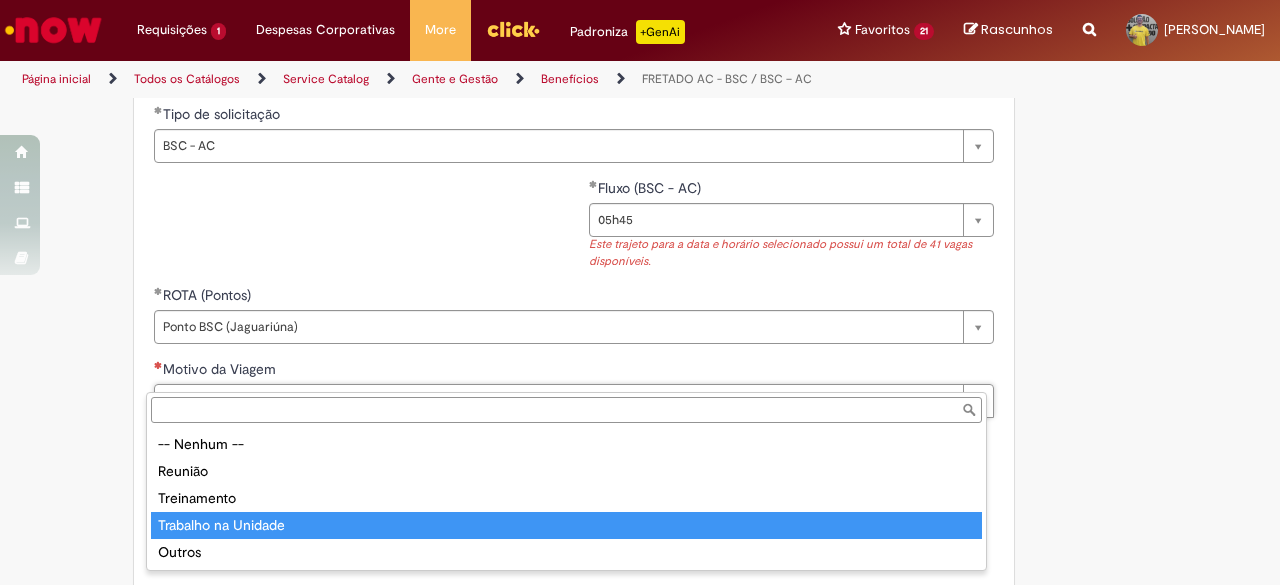type on "**********" 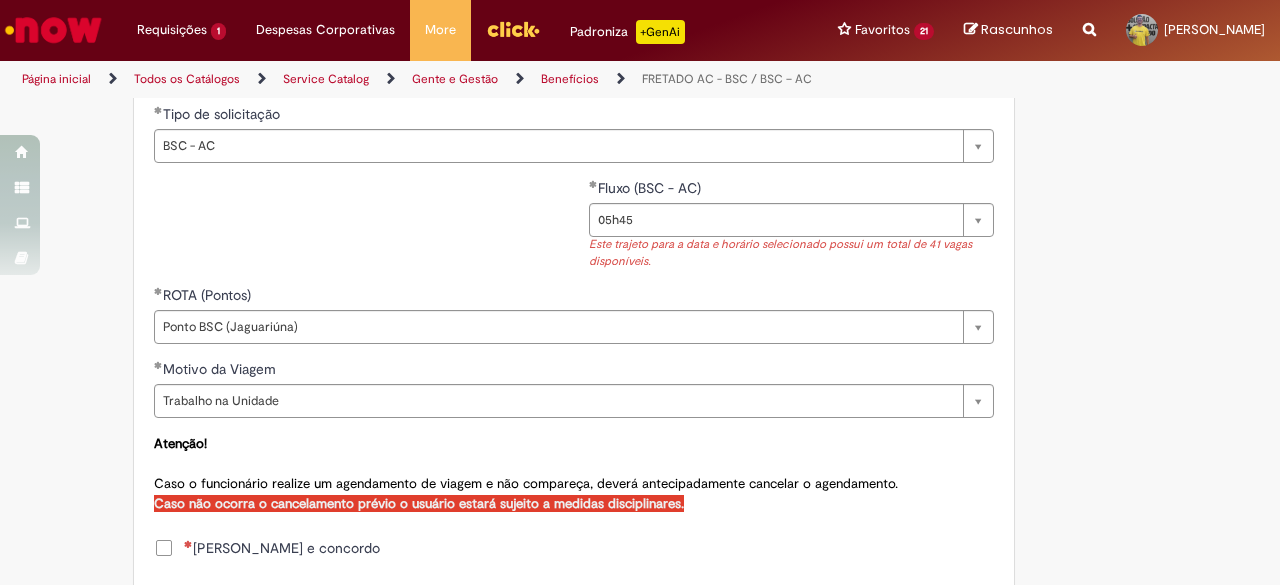 click on "[PERSON_NAME] e concordo" at bounding box center (282, 548) 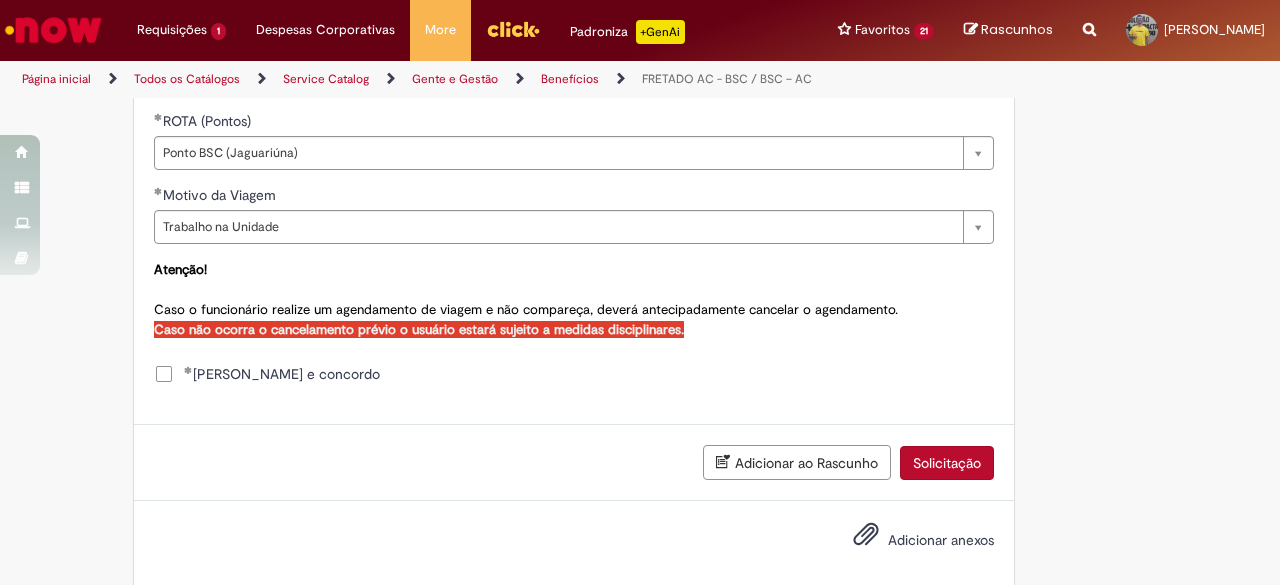 click on "Solicitação" at bounding box center (947, 463) 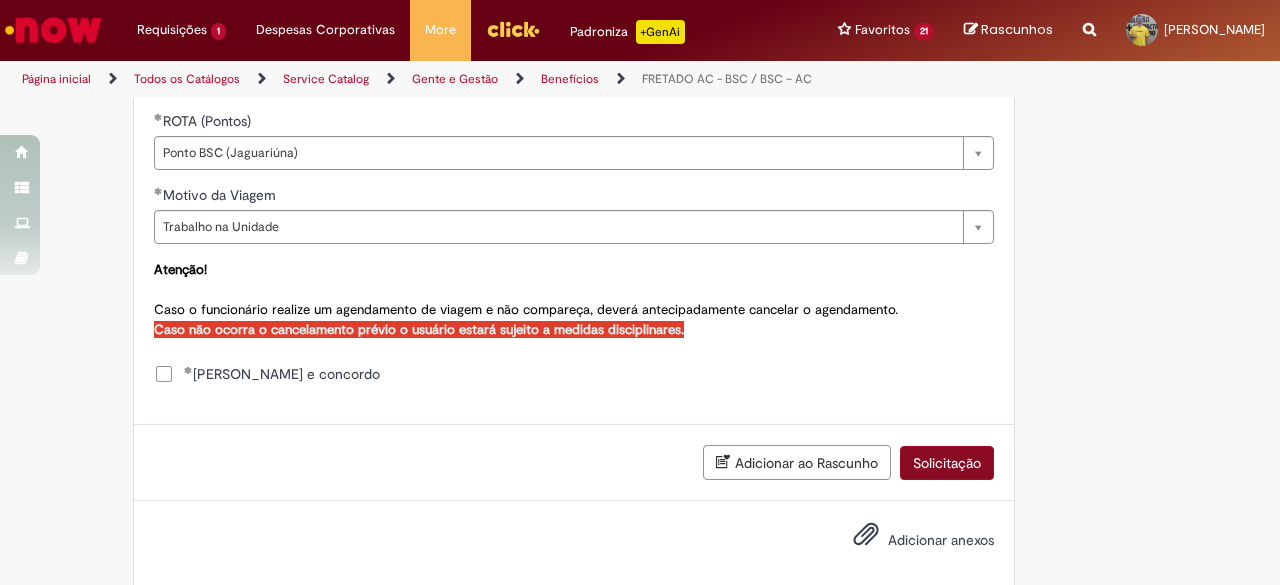 scroll, scrollTop: 1090, scrollLeft: 0, axis: vertical 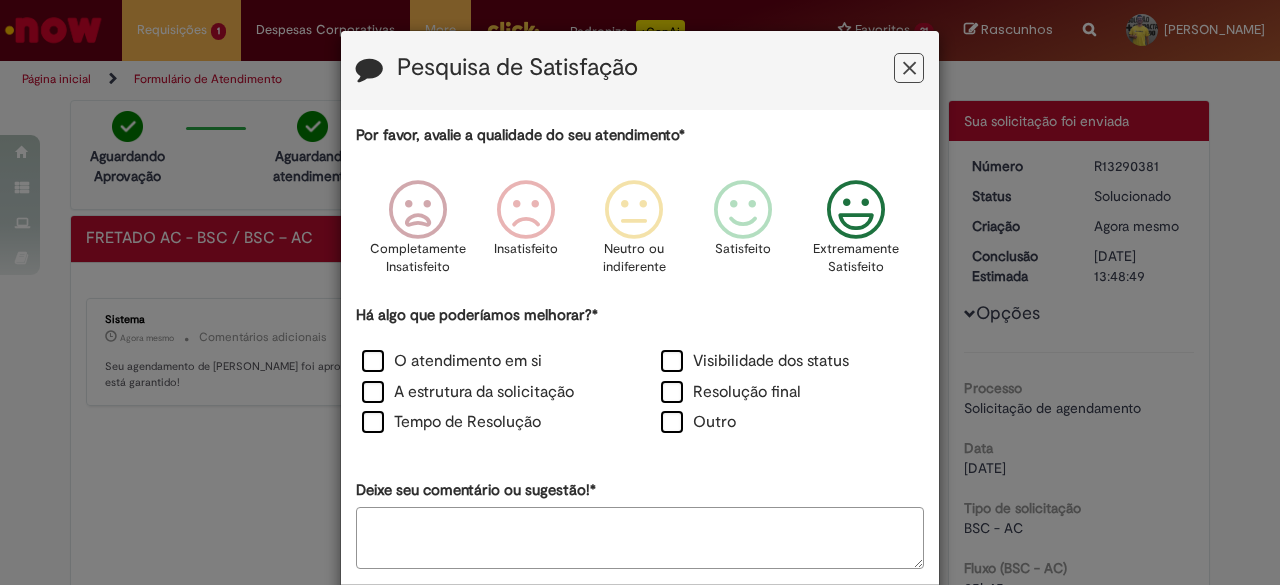 click at bounding box center [856, 210] 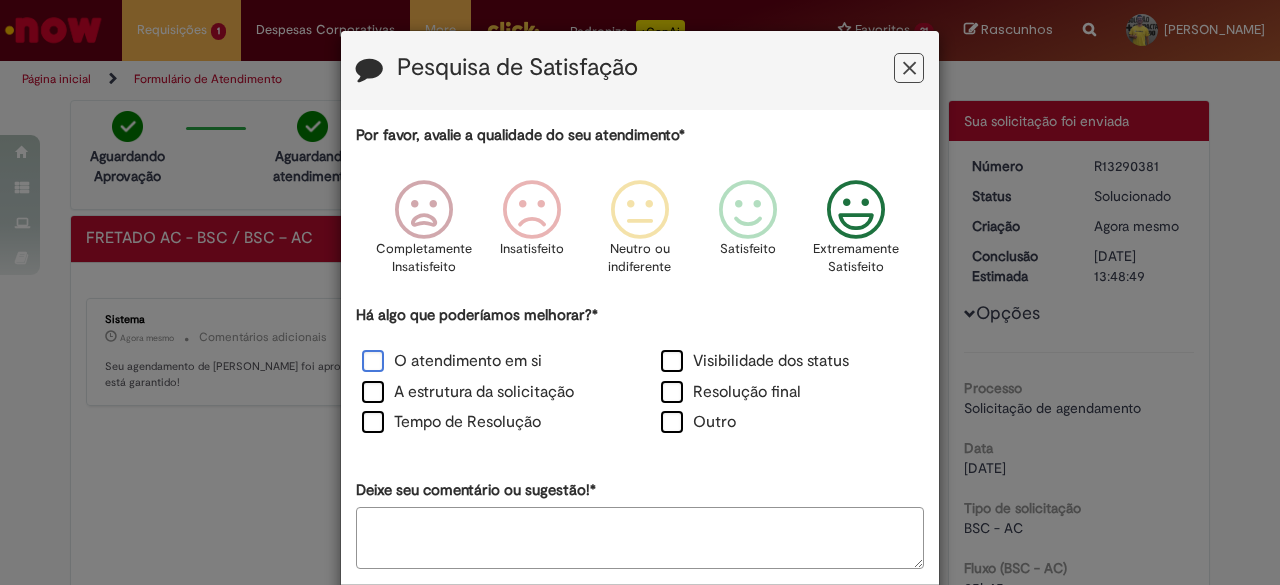 click on "O atendimento em si" at bounding box center [452, 361] 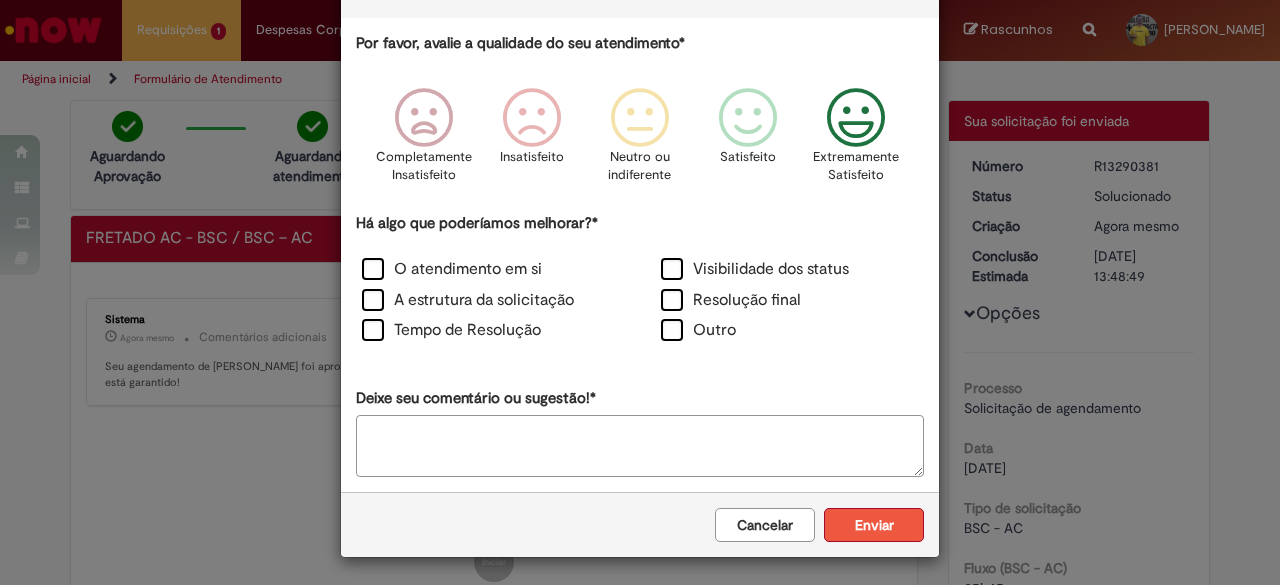 scroll, scrollTop: 91, scrollLeft: 0, axis: vertical 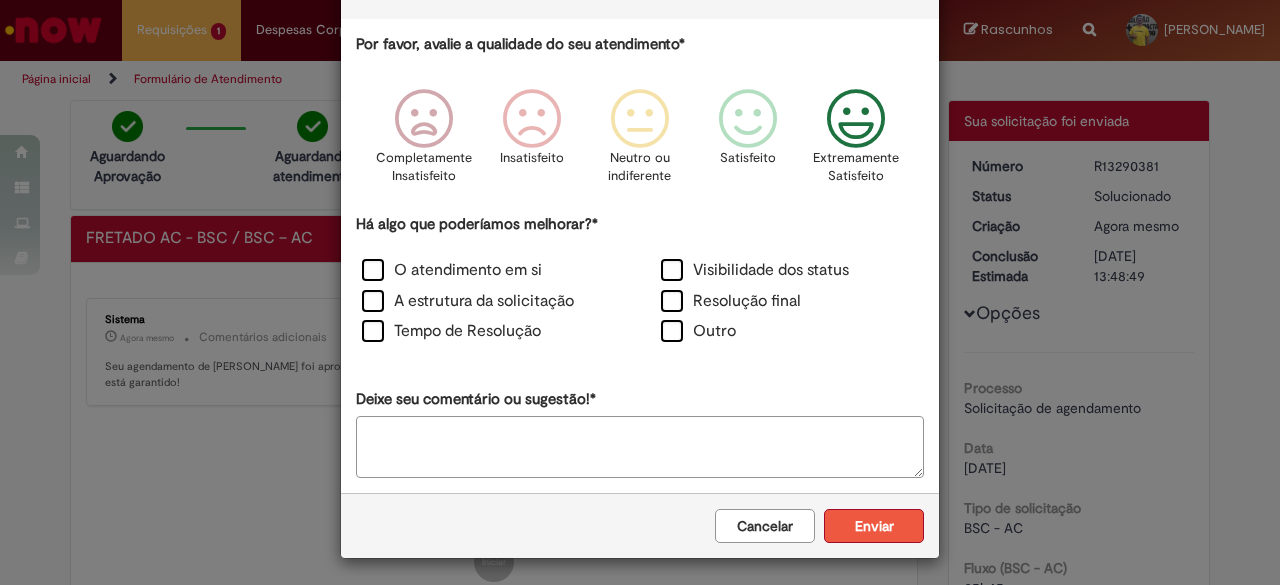 click on "Enviar" at bounding box center [874, 526] 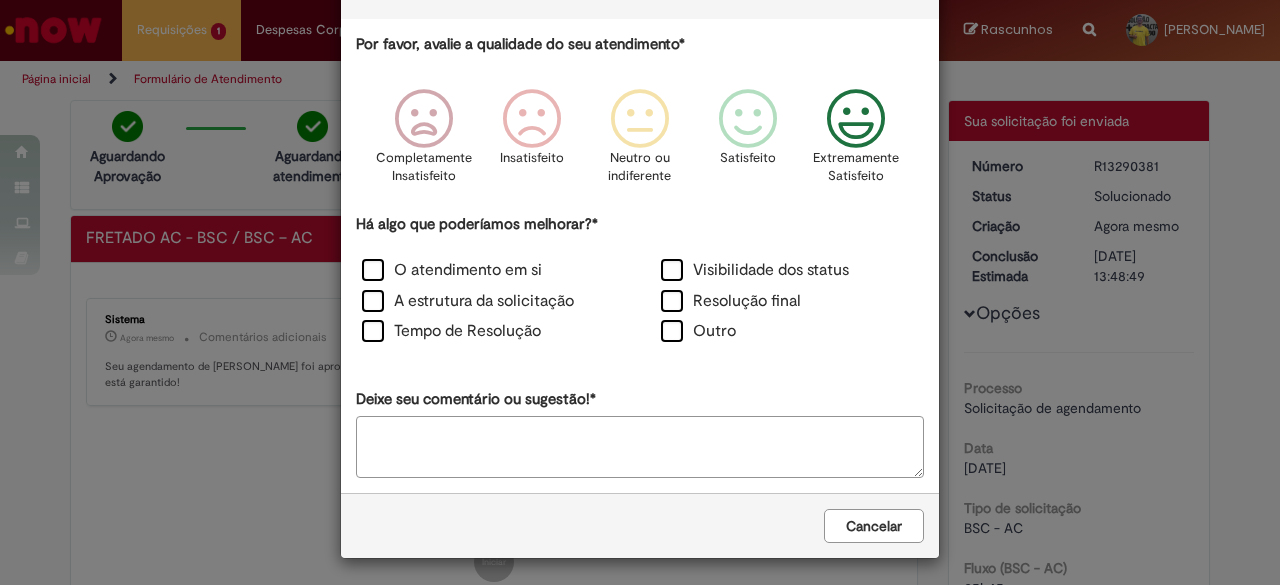 scroll, scrollTop: 0, scrollLeft: 0, axis: both 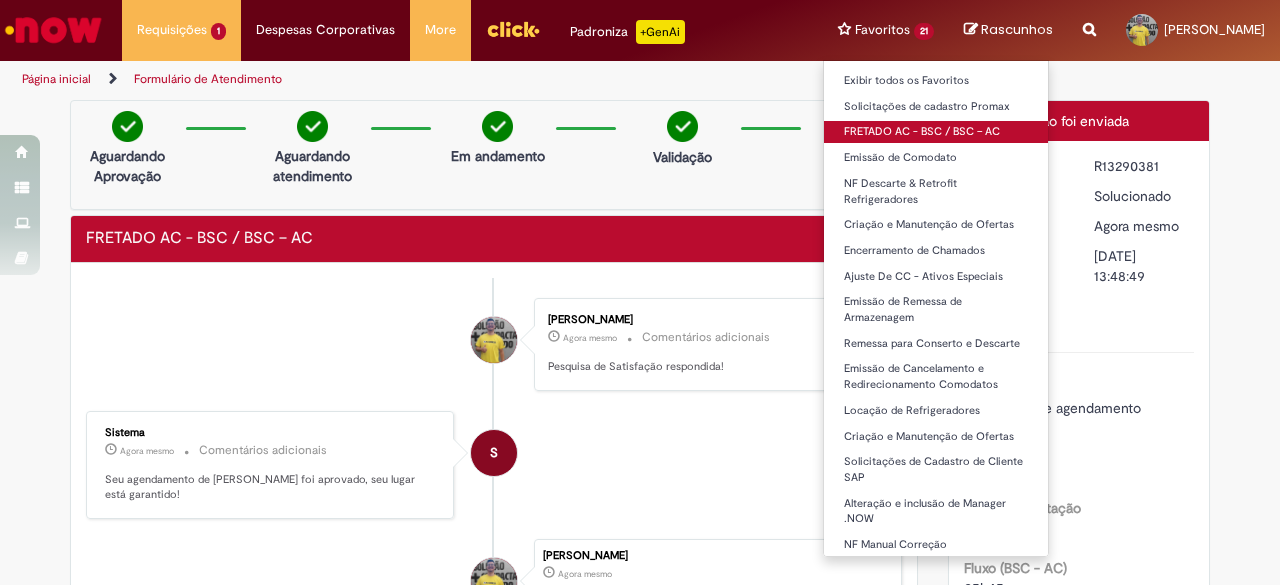 click on "FRETADO AC - BSC / BSC – AC" at bounding box center (936, 132) 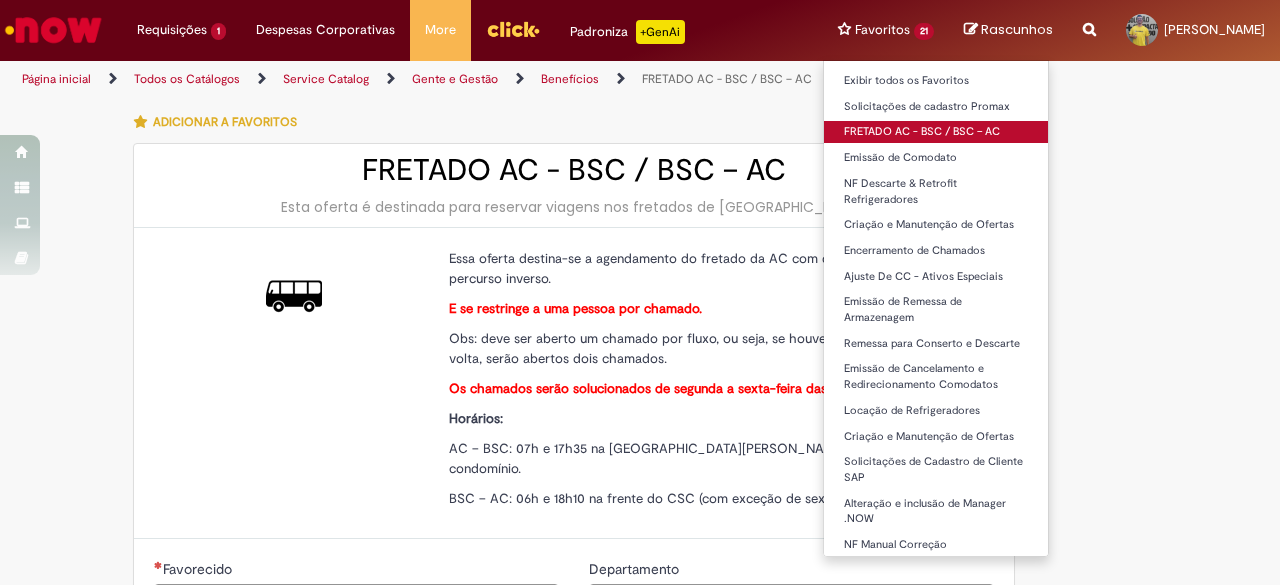 type on "********" 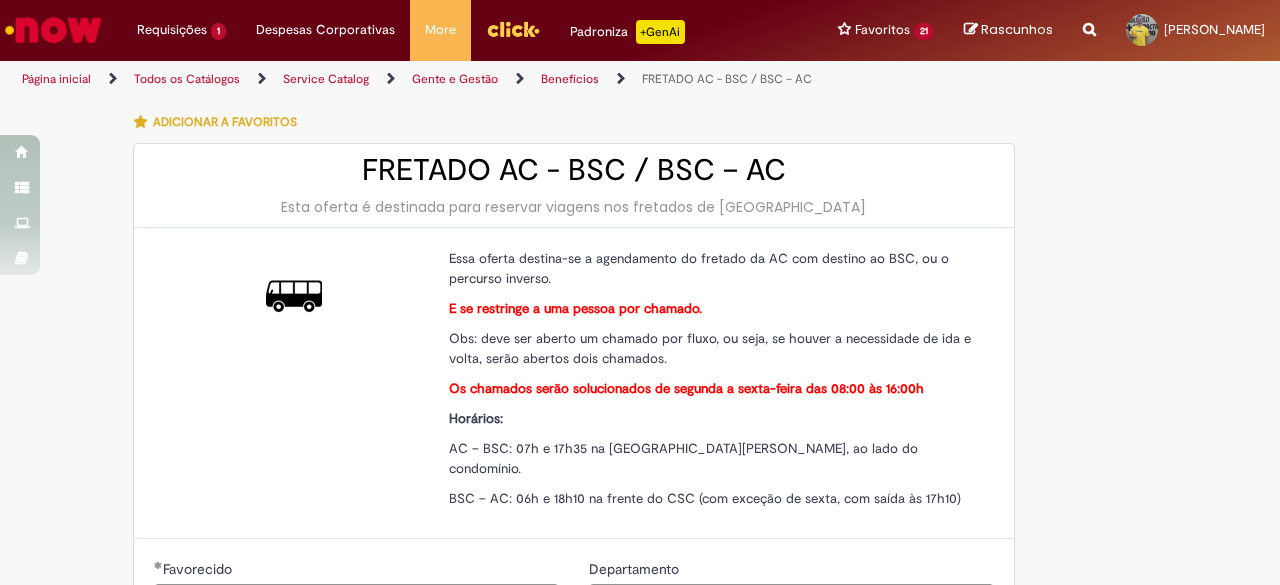 type on "**********" 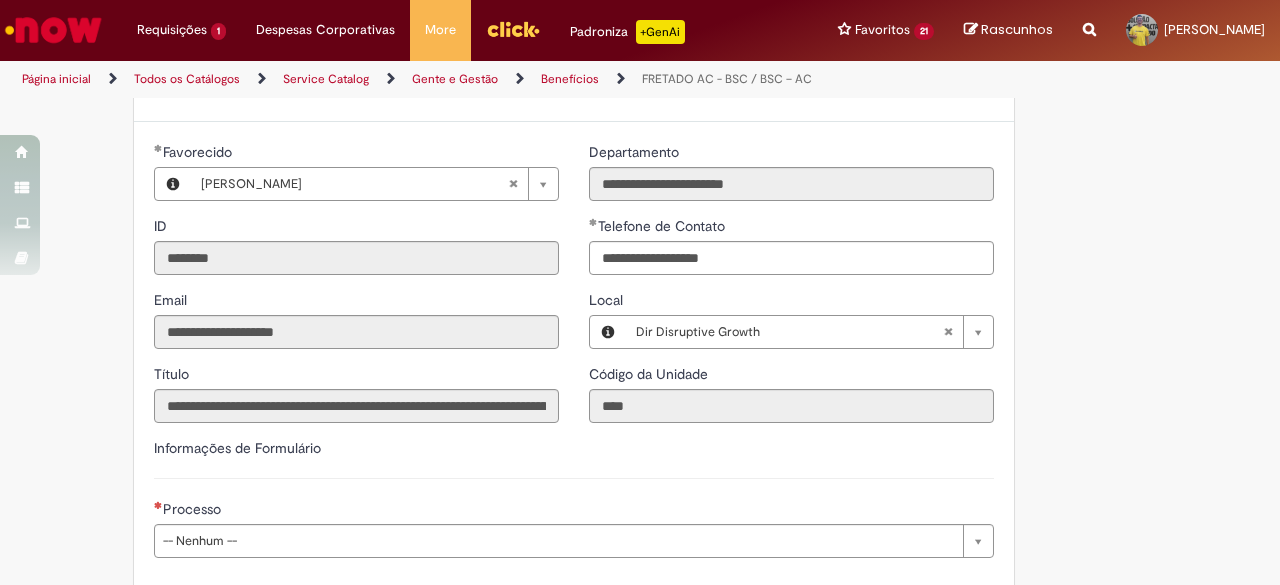 scroll, scrollTop: 588, scrollLeft: 0, axis: vertical 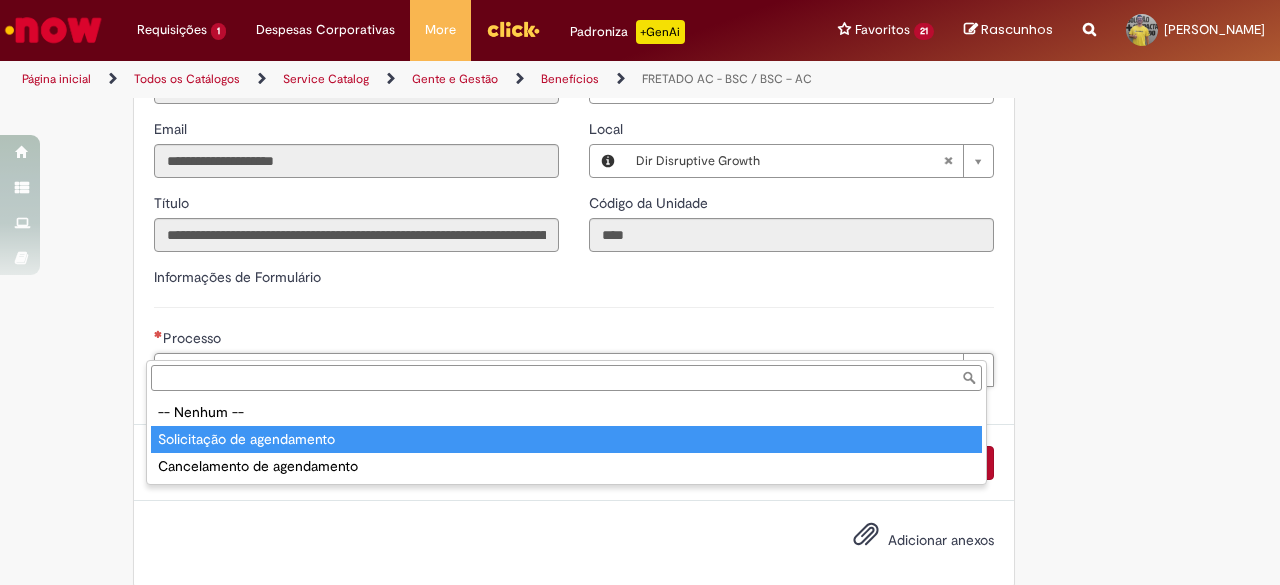 type on "**********" 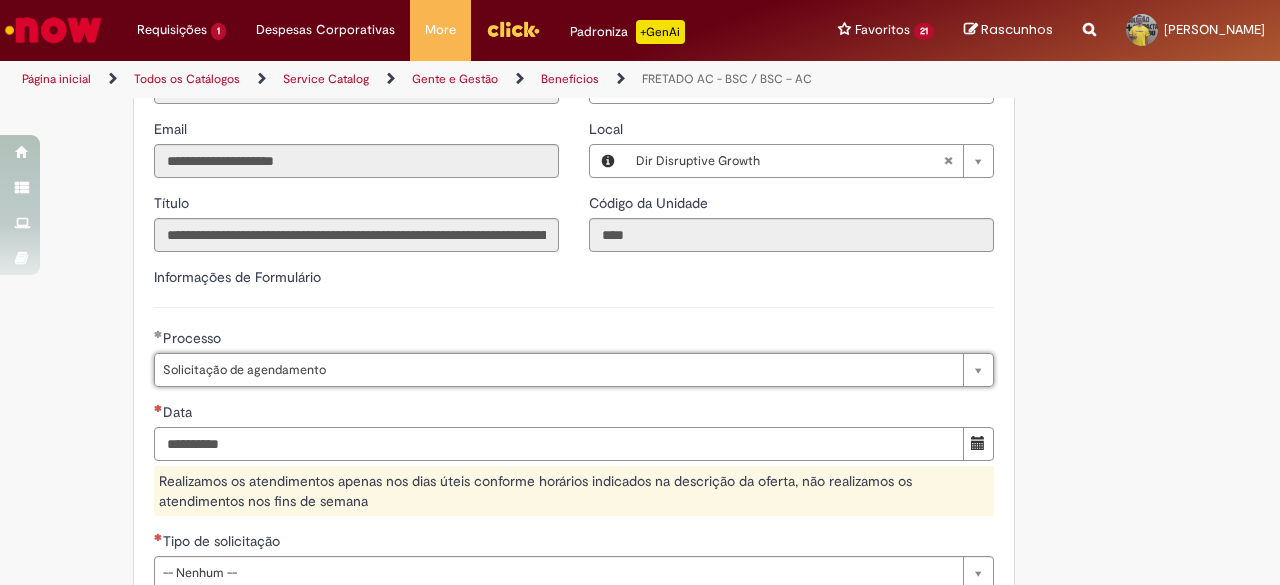 click on "Data" at bounding box center [559, 444] 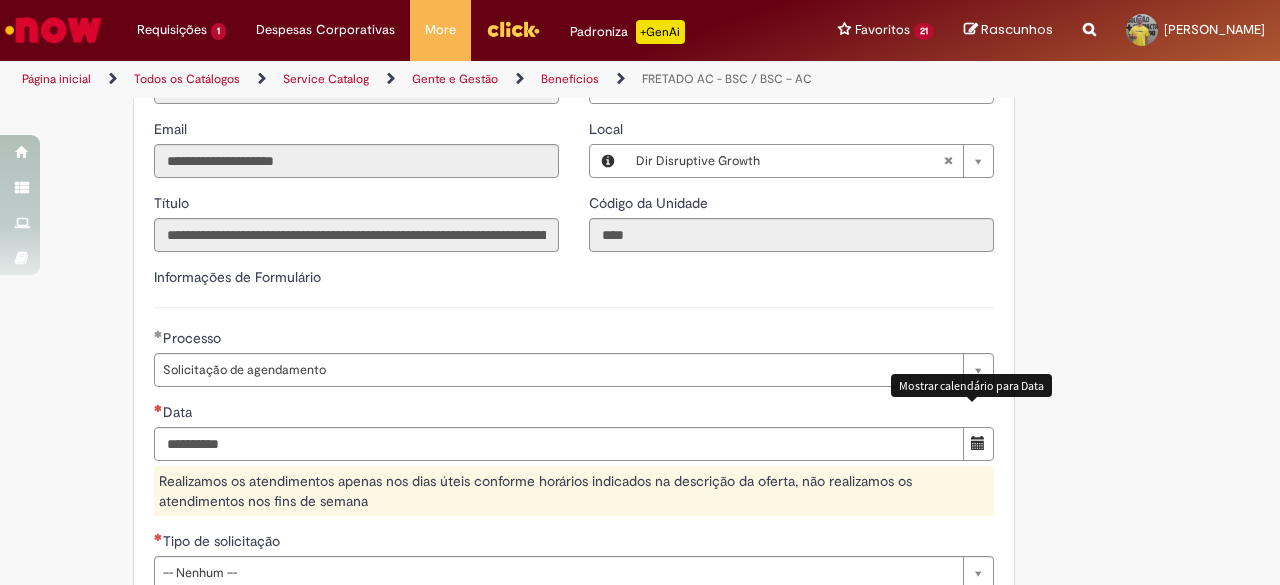 click at bounding box center [978, 444] 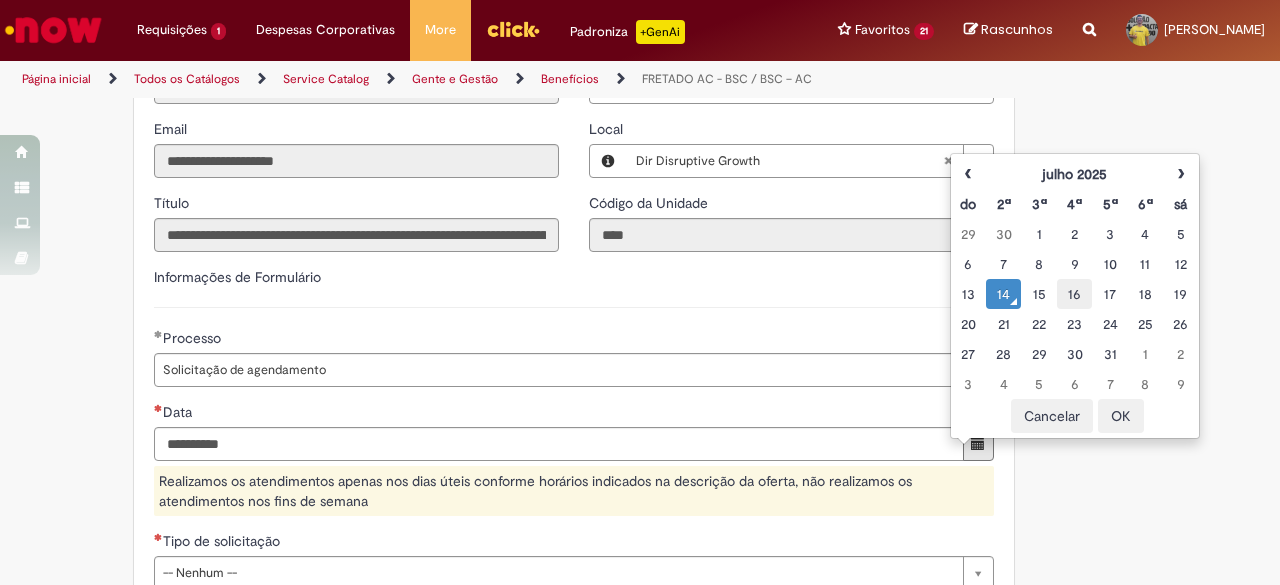 click on "16" at bounding box center [1074, 294] 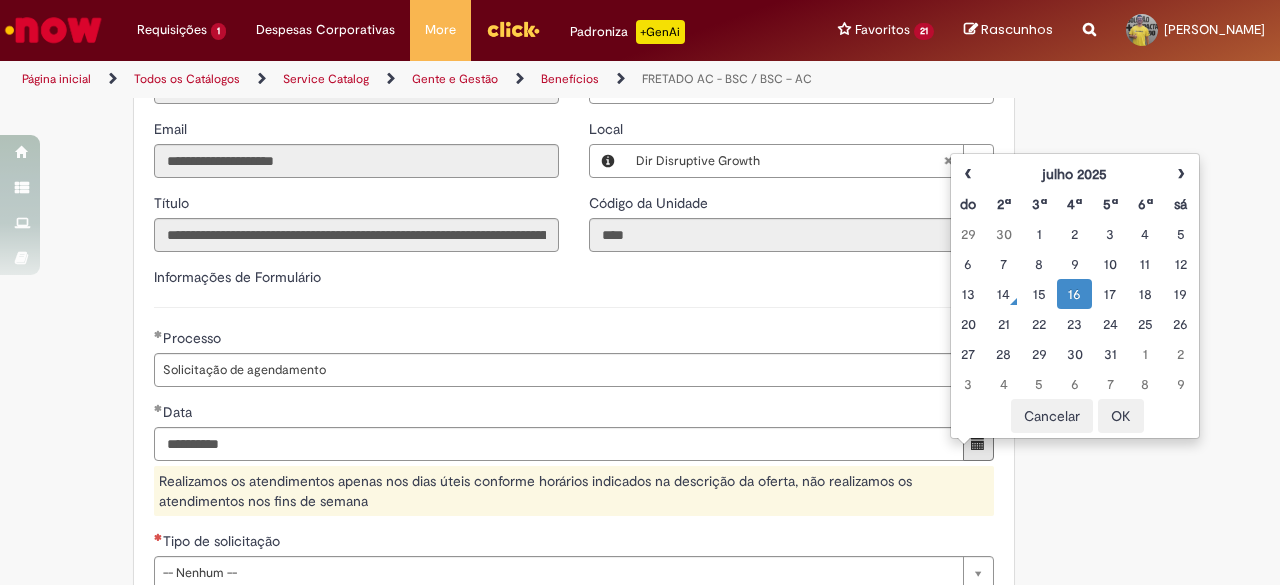 click on "OK" at bounding box center (1121, 416) 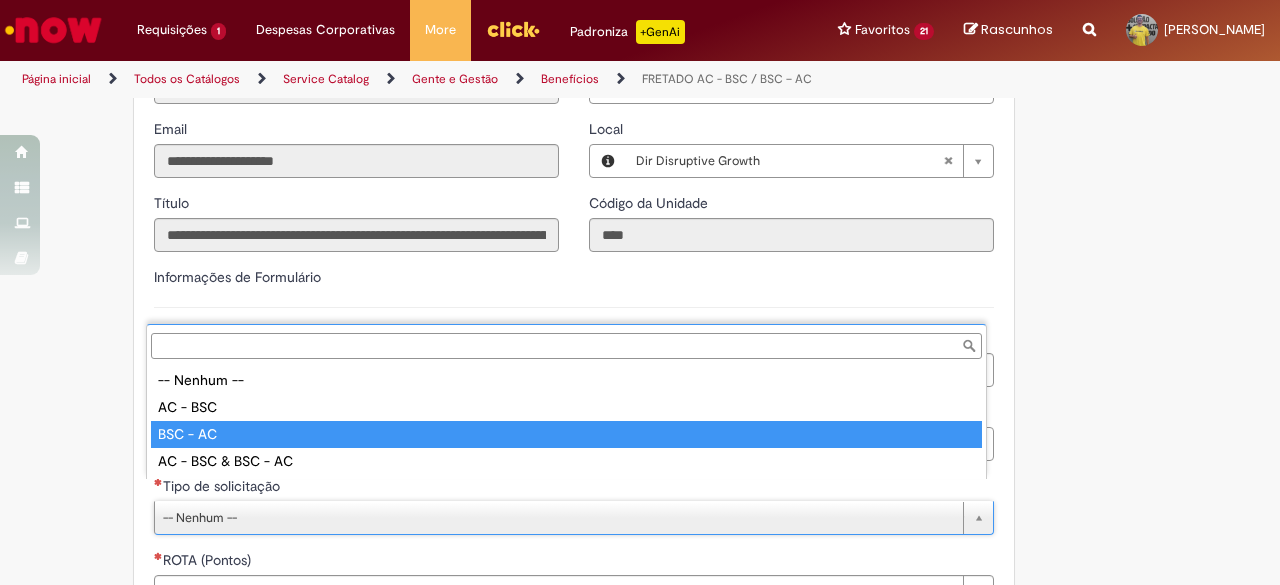 type on "********" 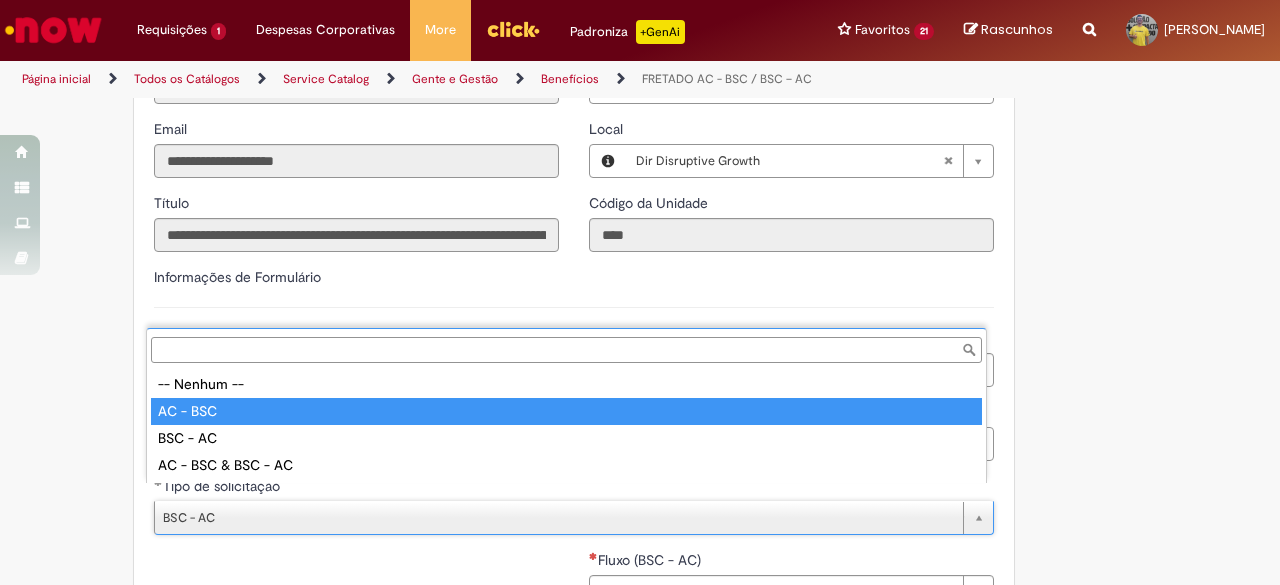 type on "********" 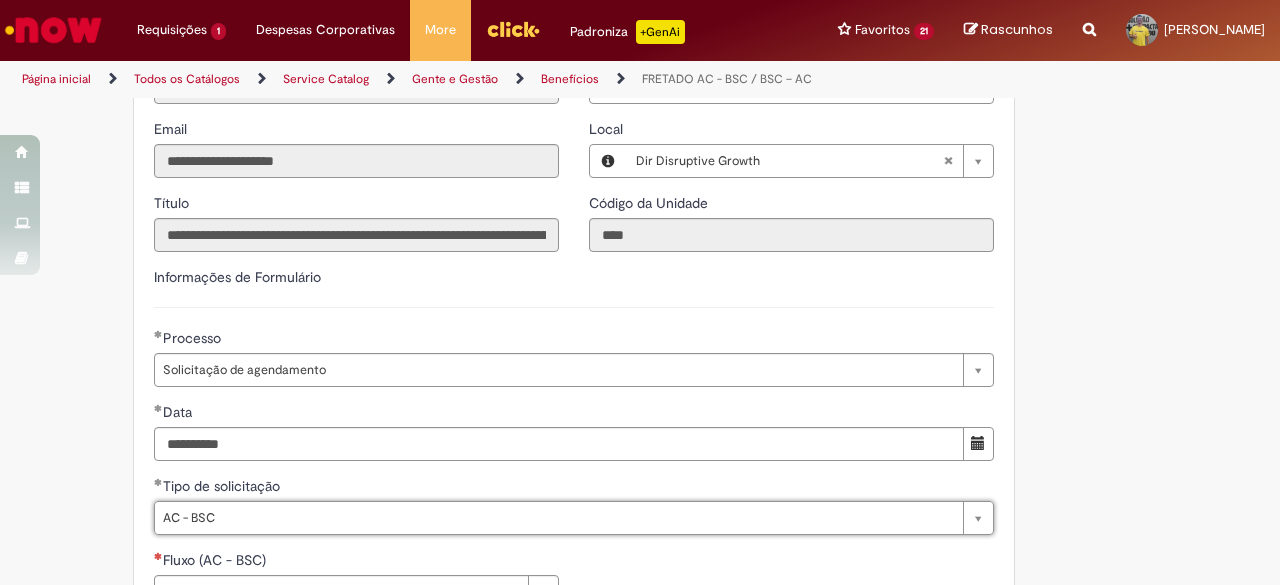 scroll, scrollTop: 0, scrollLeft: 0, axis: both 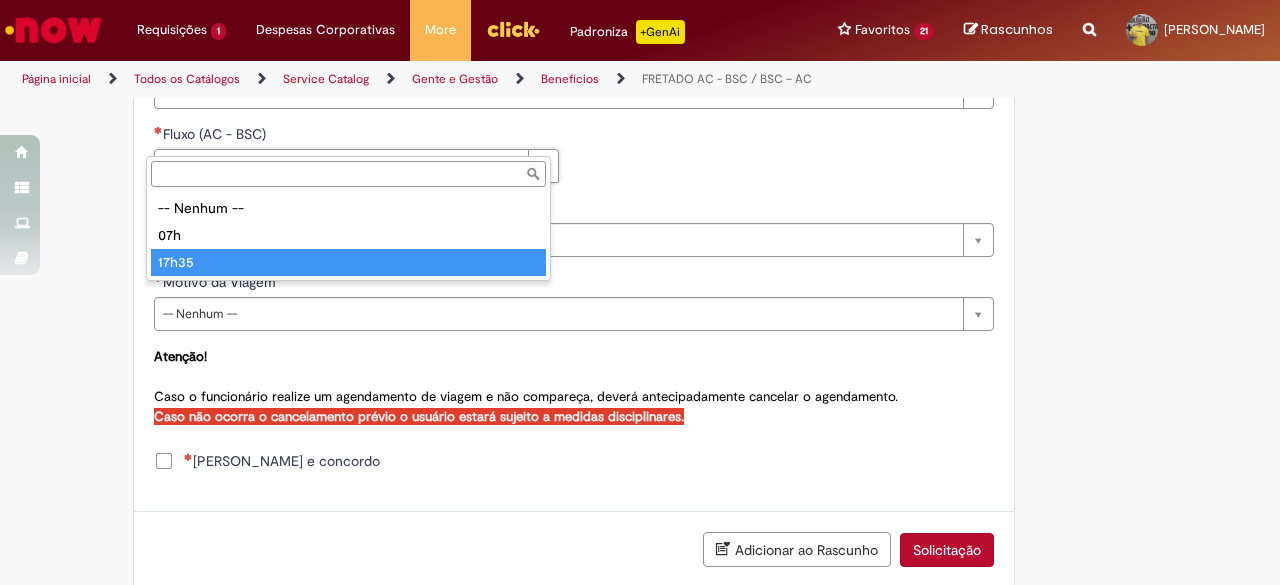 type on "*****" 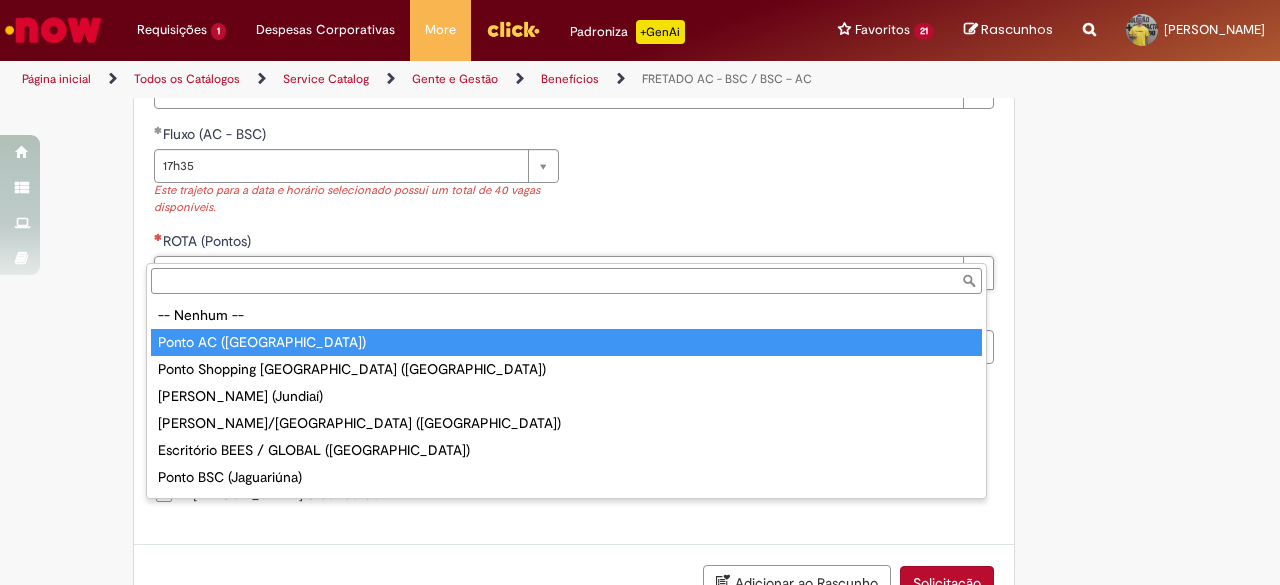 type on "**********" 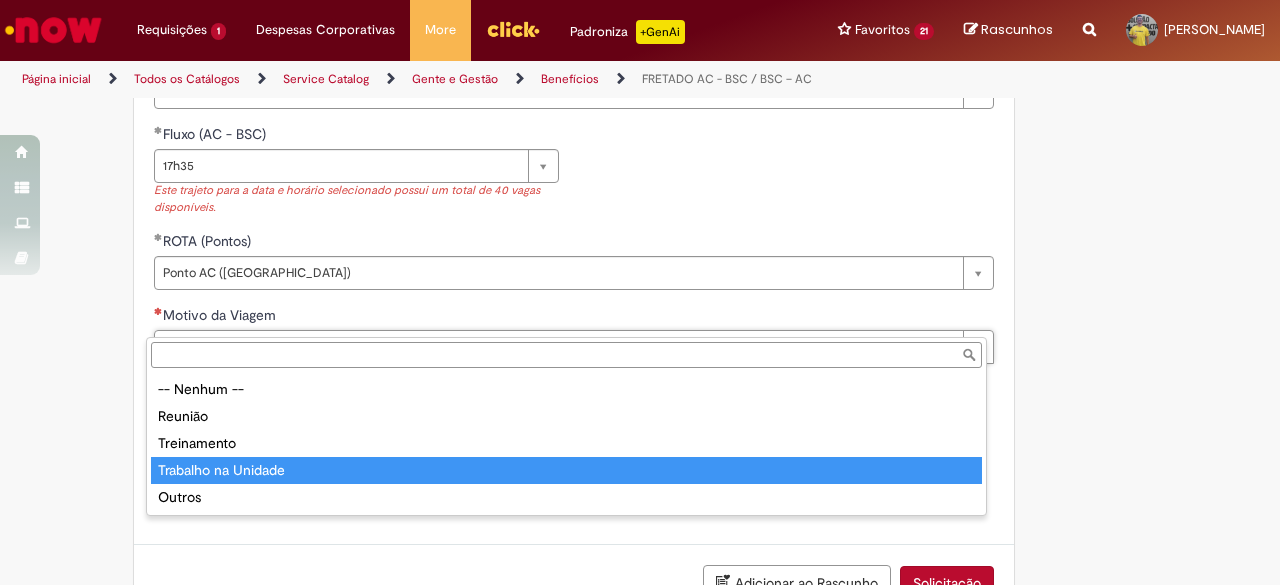 type on "**********" 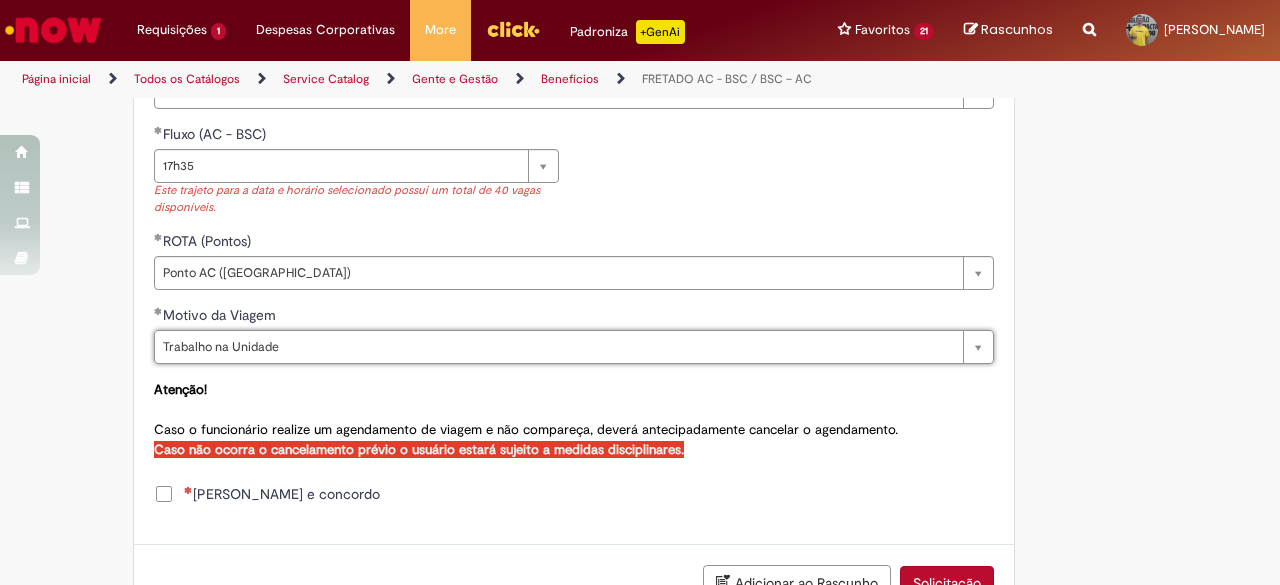 click on "[PERSON_NAME] e concordo" at bounding box center (282, 494) 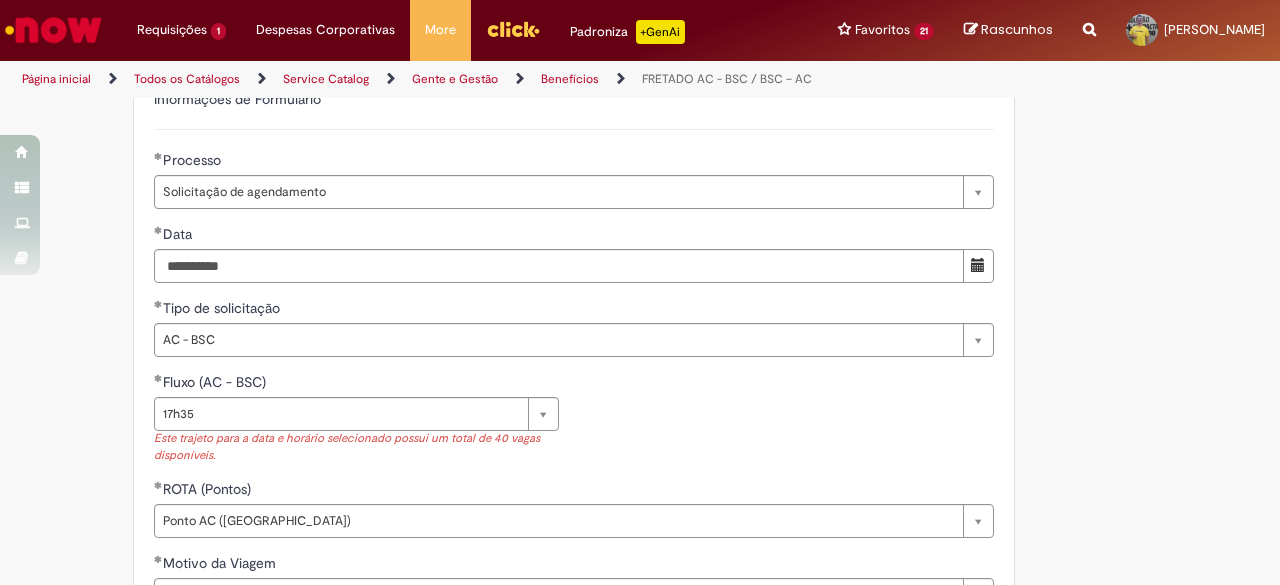 scroll, scrollTop: 1134, scrollLeft: 0, axis: vertical 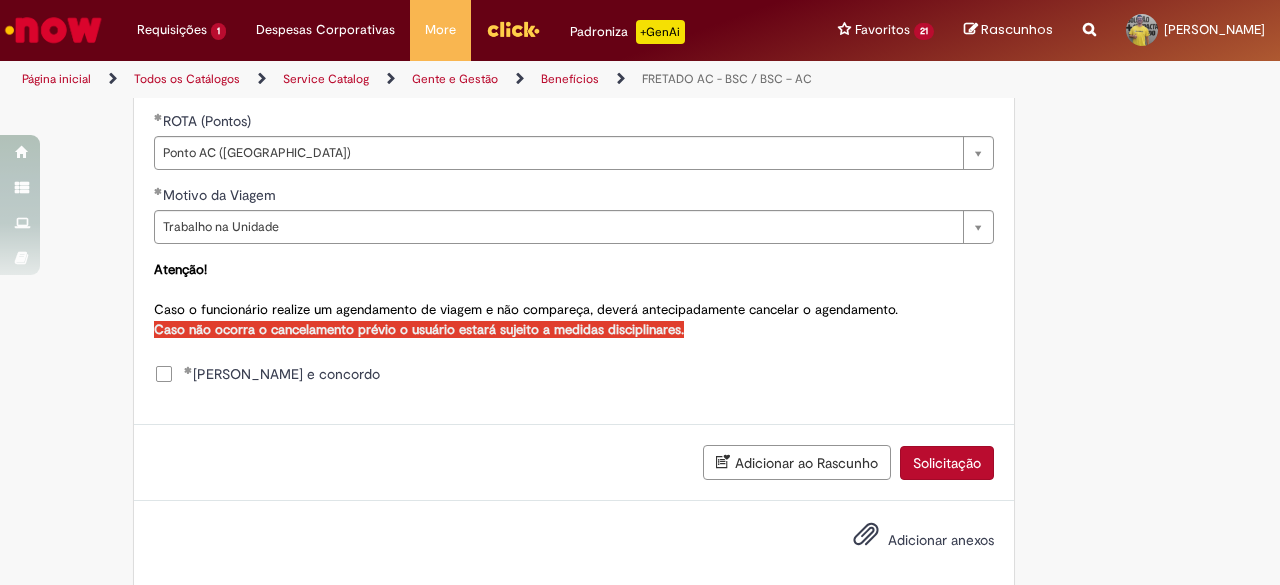 click on "Solicitação" at bounding box center [947, 463] 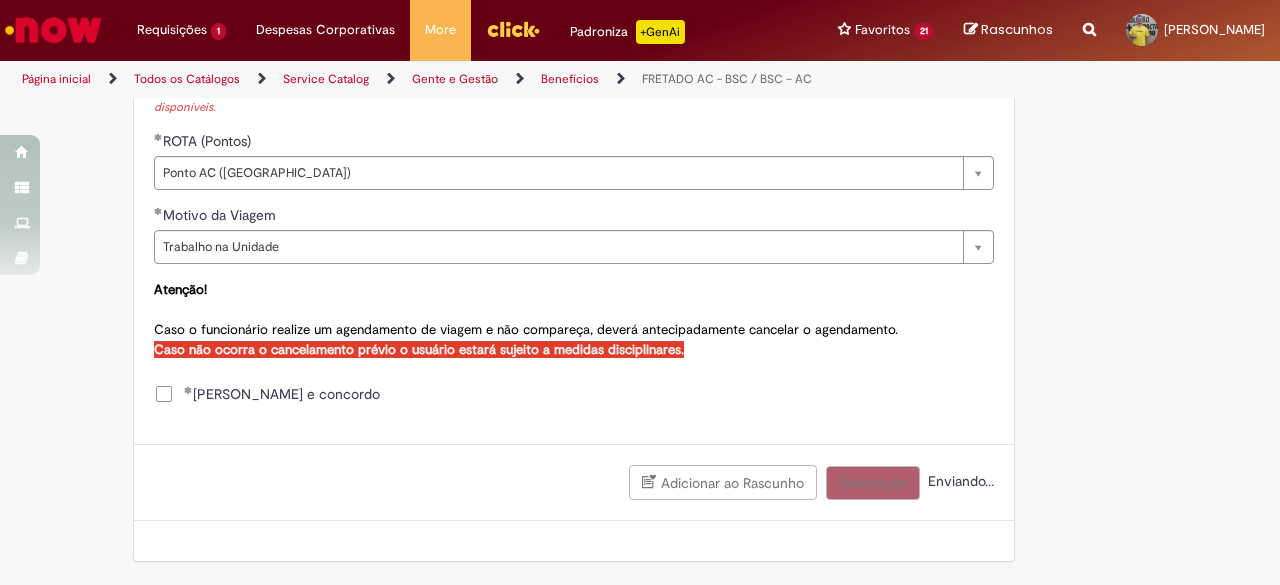 scroll, scrollTop: 1090, scrollLeft: 0, axis: vertical 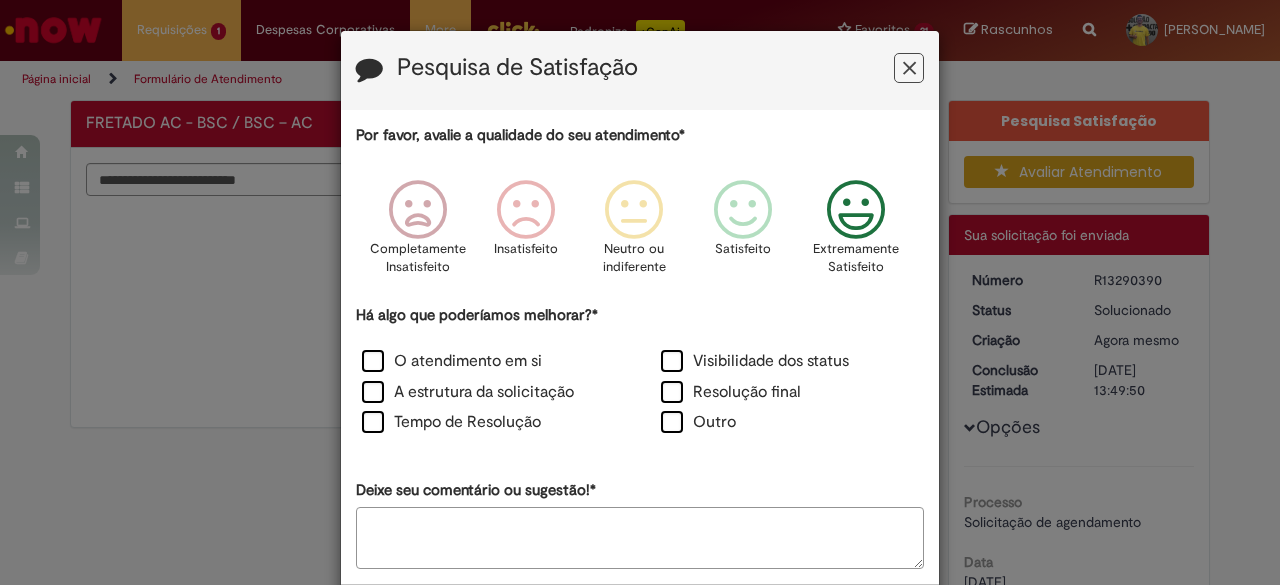 click at bounding box center [856, 210] 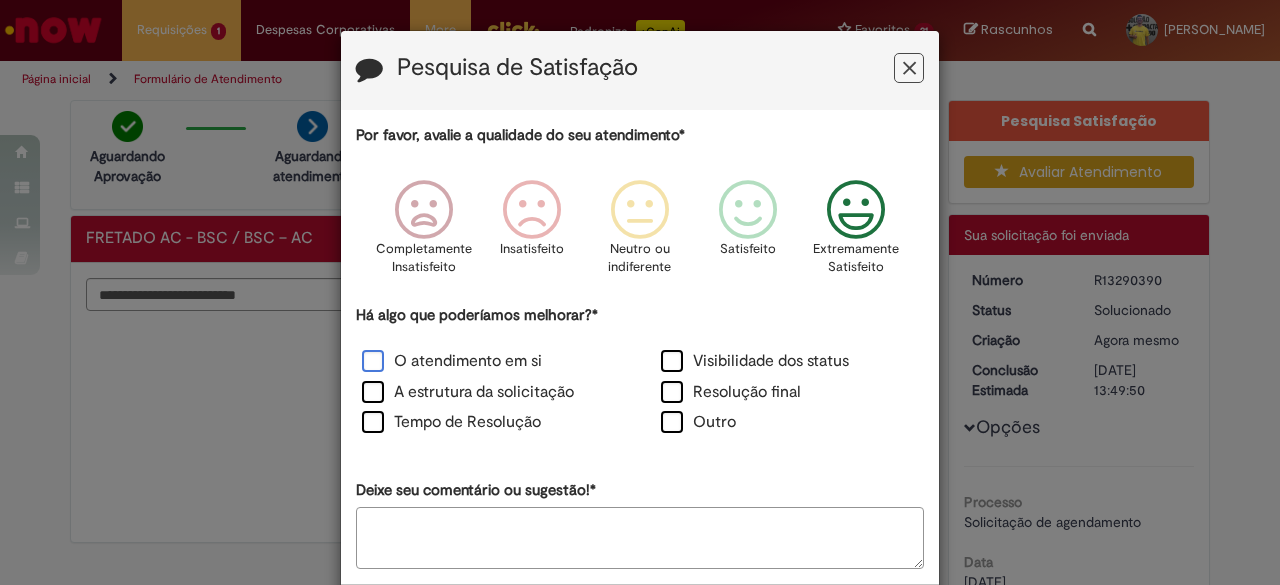 click on "O atendimento em si" at bounding box center [452, 361] 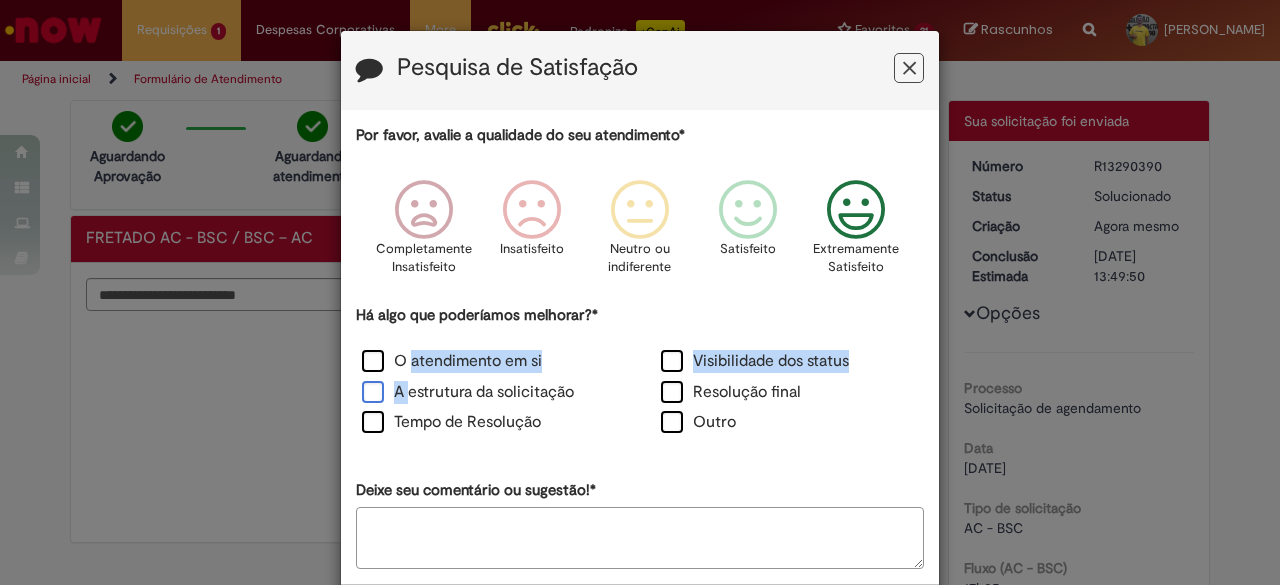 drag, startPoint x: 460, startPoint y: 365, endPoint x: 391, endPoint y: 391, distance: 73.736015 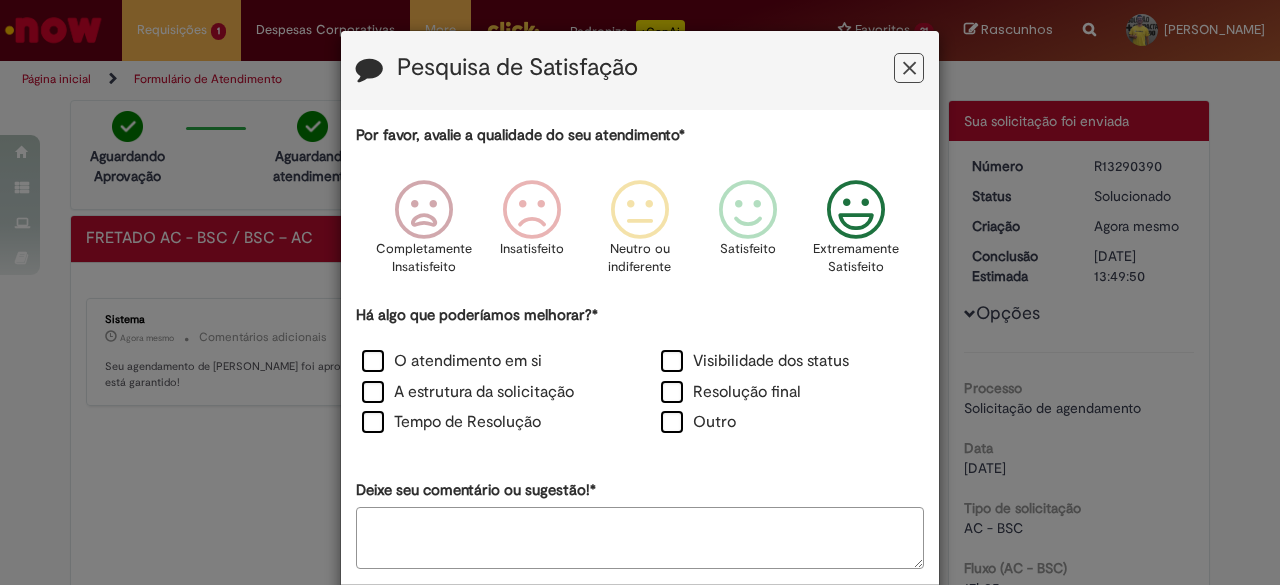 click on "Por favor, avalie a qualidade do seu atendimento*
Completamente Insatisfeito
Insatisfeito
Neutro ou indiferente
Satisfeito
Extremamente Satisfeito
Há algo que poderíamos melhorar?*
O atendimento em si
Visibilidade dos status
A estrutura da solicitação
Resolução final
Tempo de Resolução
Outro
Deixe seu comentário ou sugestão!*" at bounding box center (640, 346) 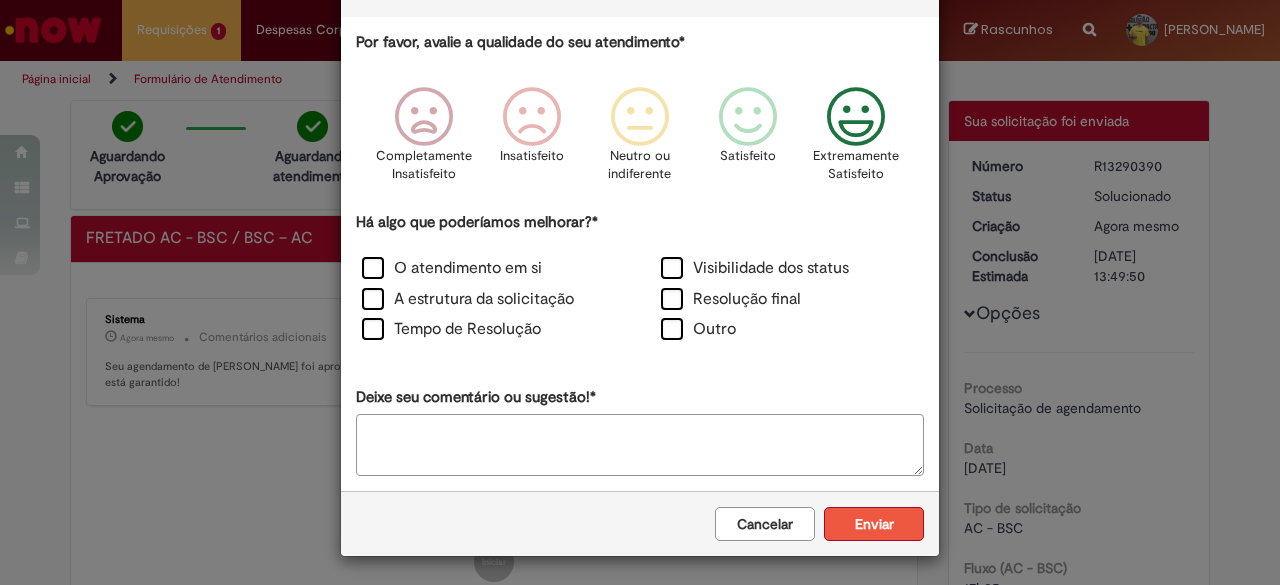 scroll, scrollTop: 92, scrollLeft: 0, axis: vertical 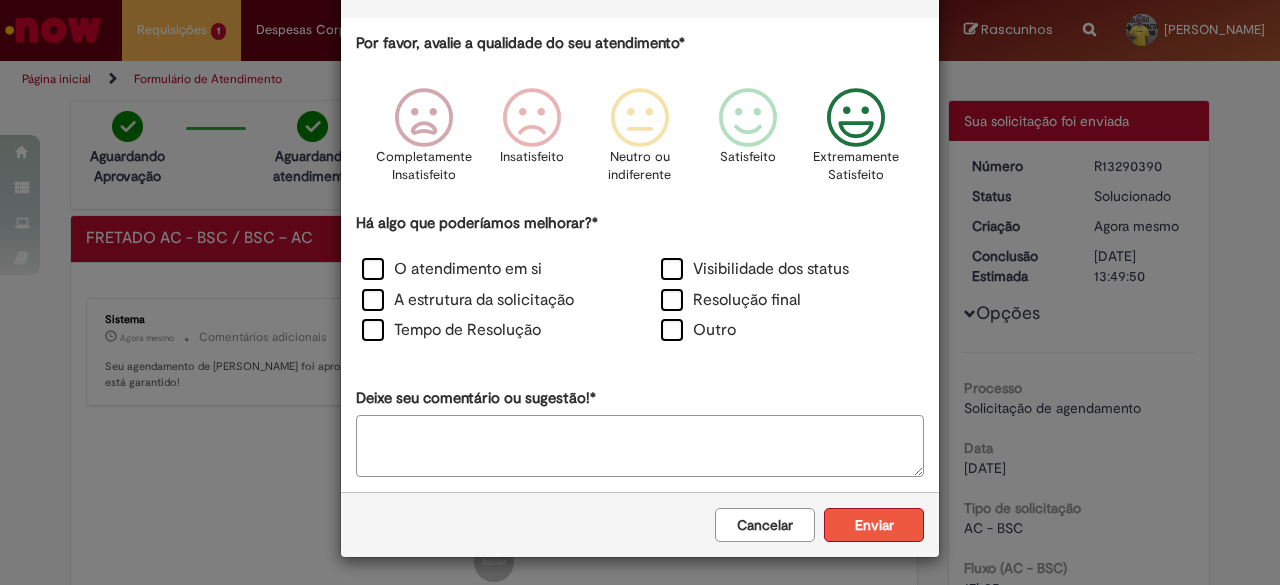 click on "Enviar" at bounding box center (874, 525) 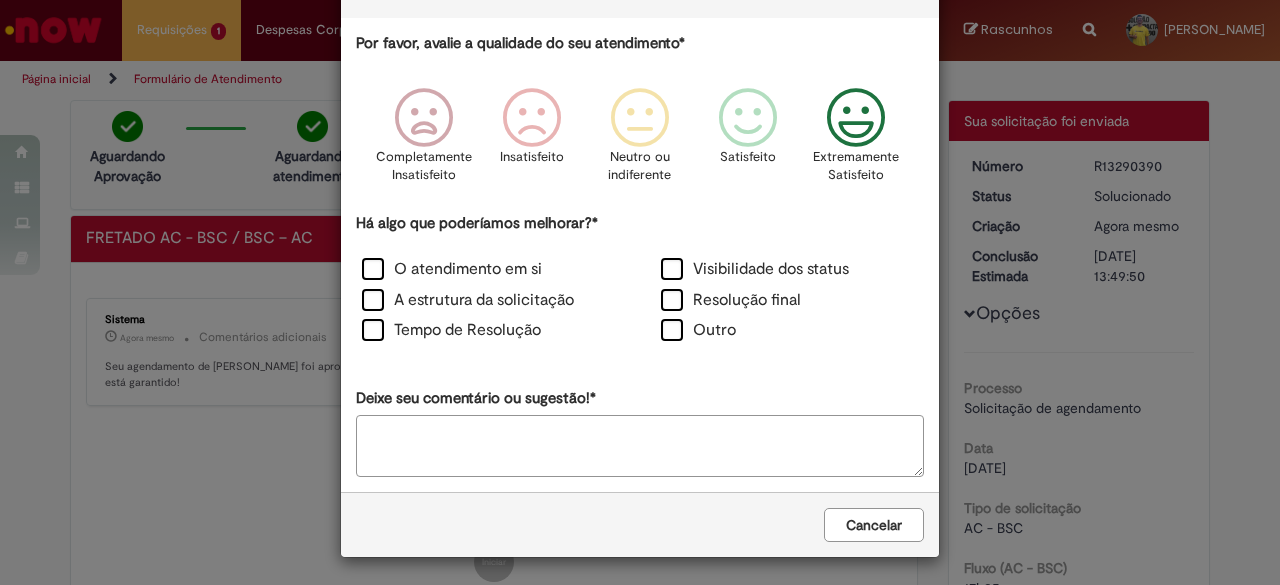 scroll, scrollTop: 0, scrollLeft: 0, axis: both 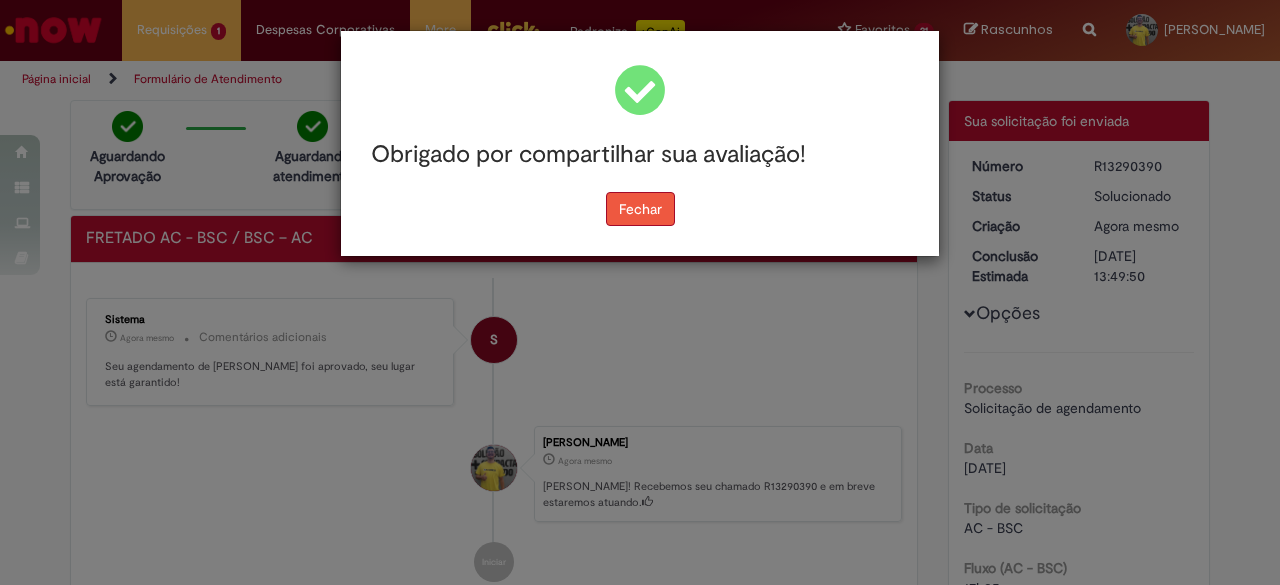click on "Fechar" at bounding box center [640, 209] 